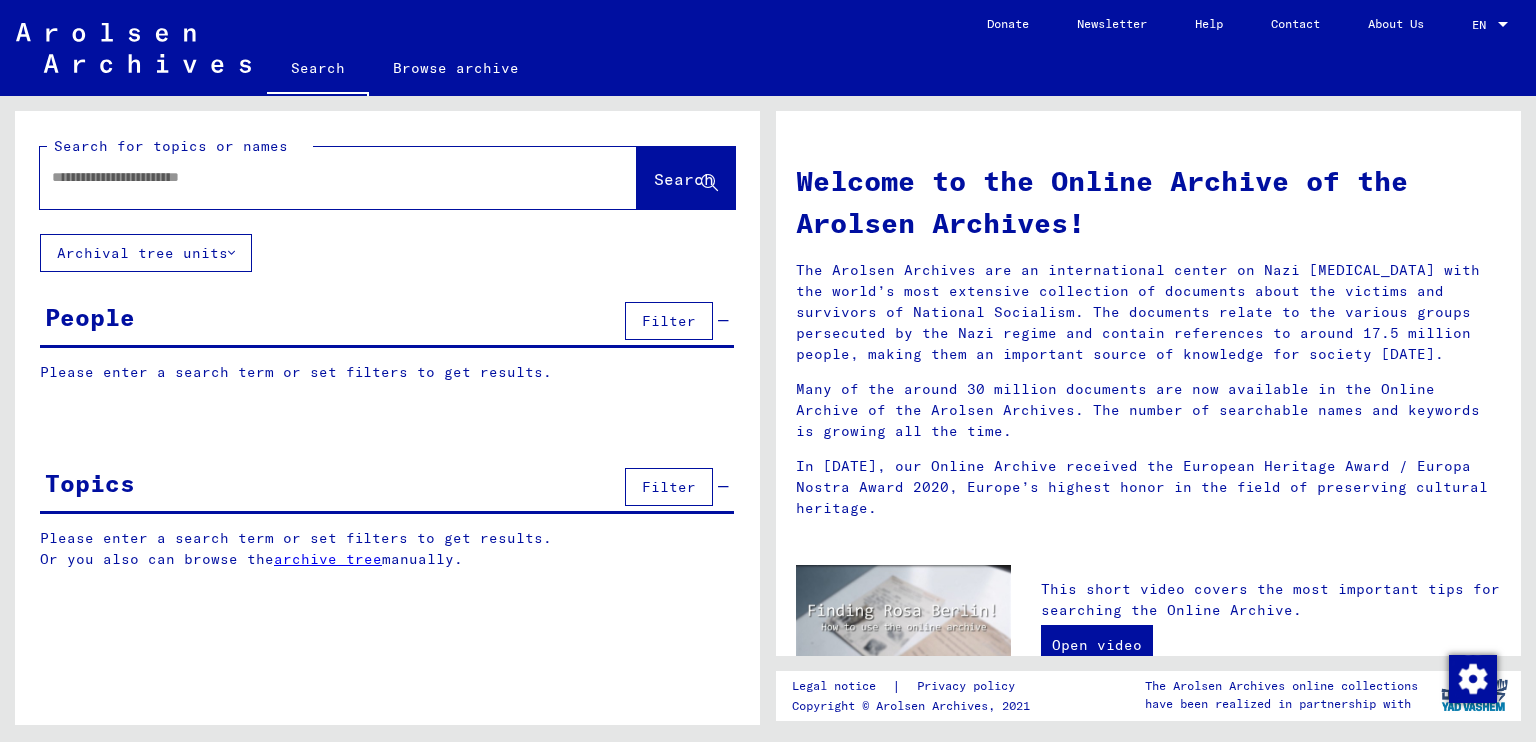 scroll, scrollTop: 0, scrollLeft: 0, axis: both 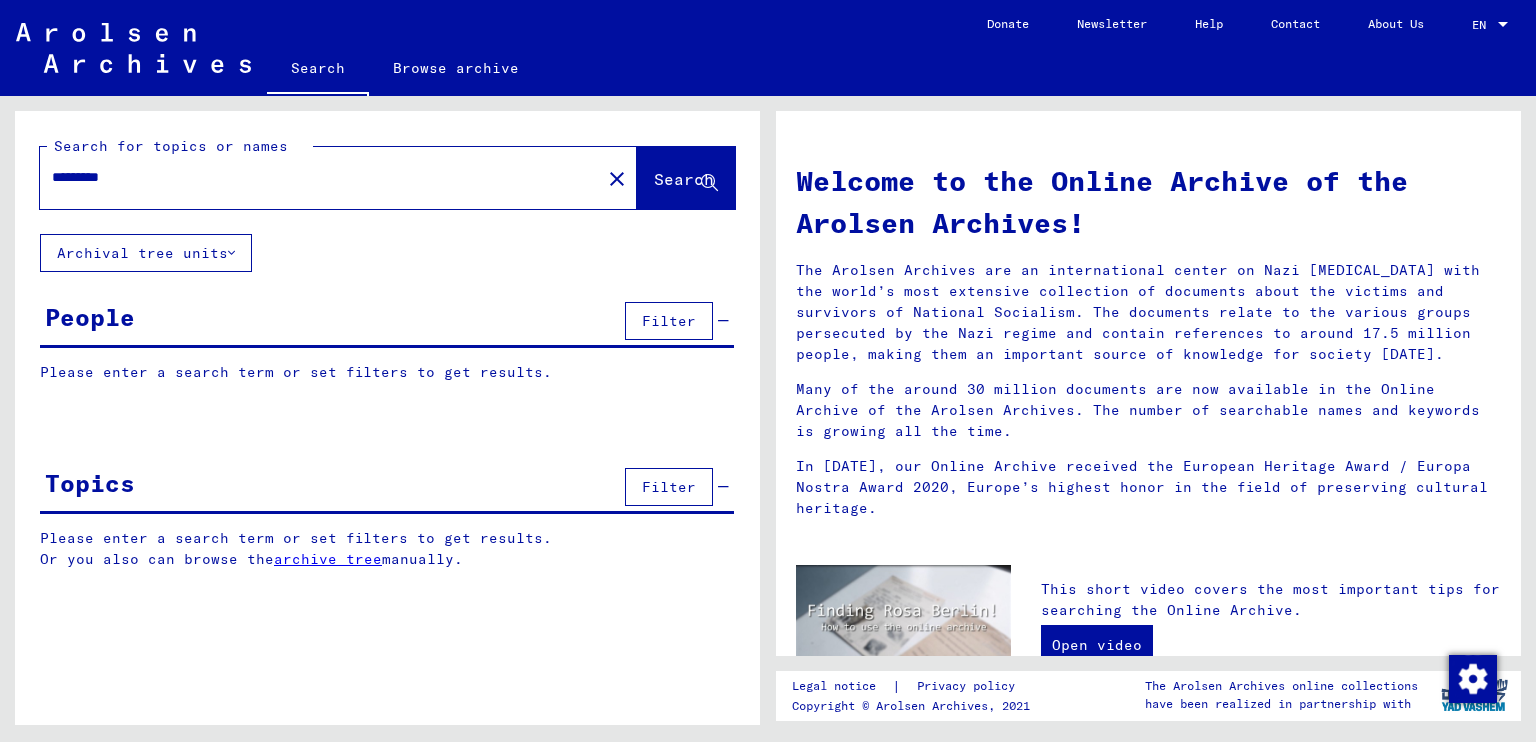 type on "*********" 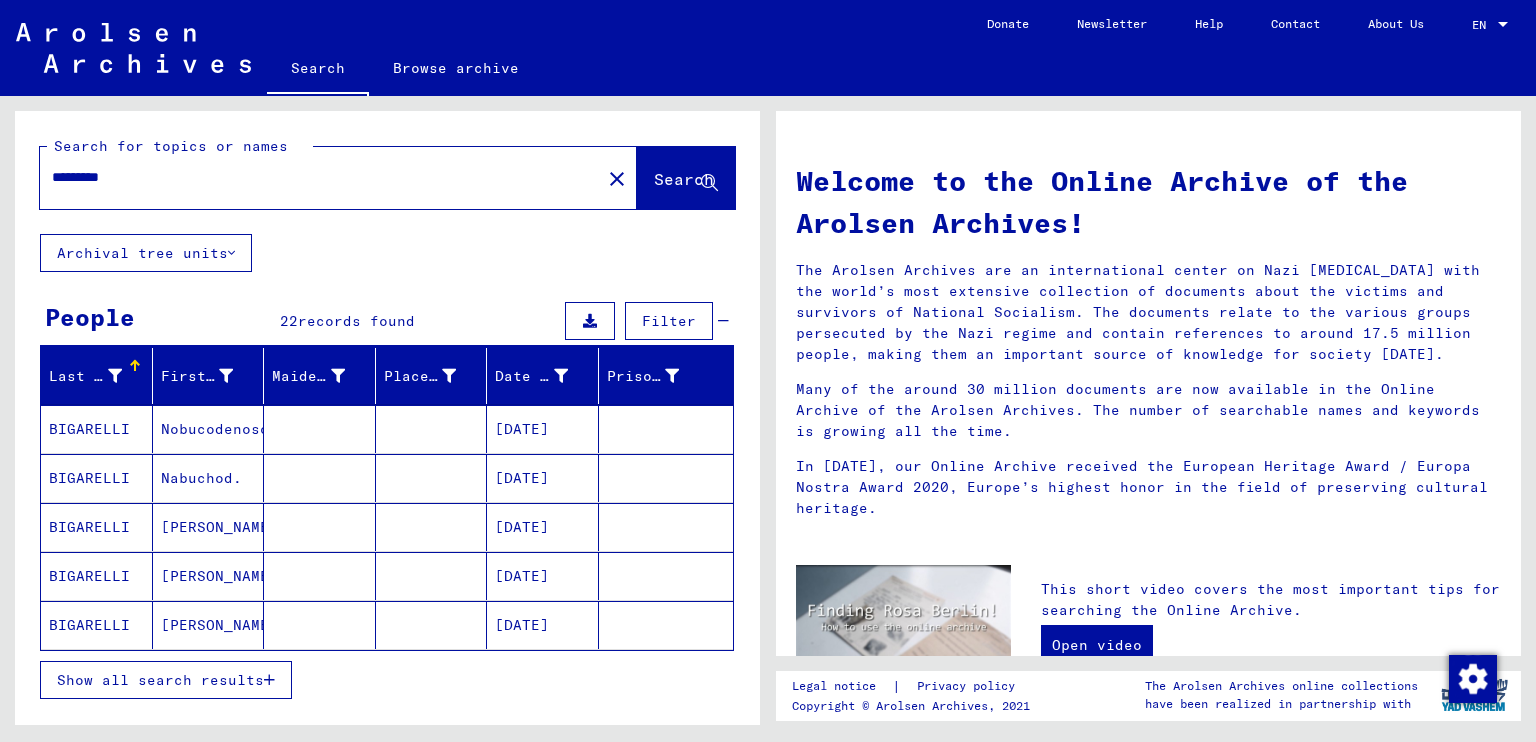 scroll, scrollTop: 56, scrollLeft: 0, axis: vertical 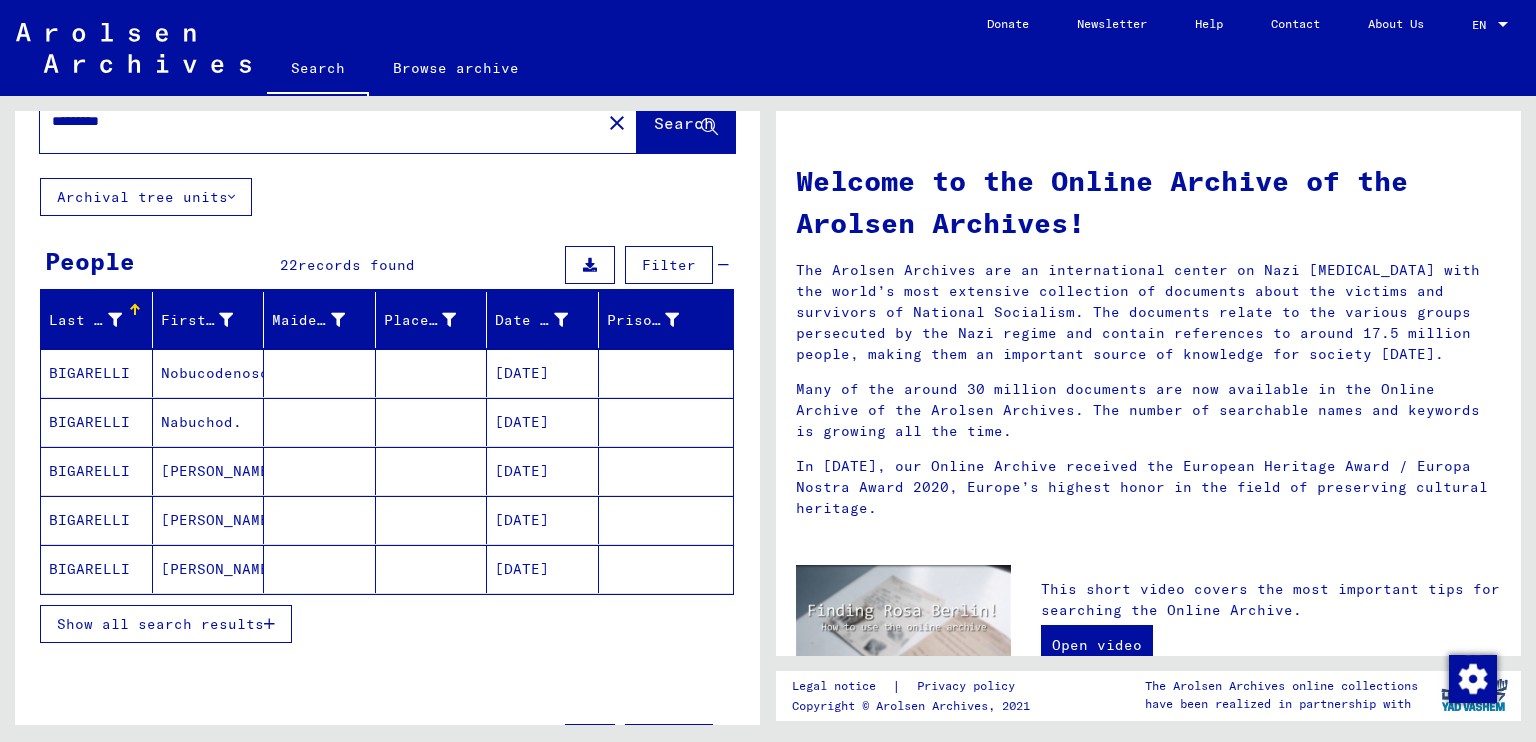 click on "Show all search results" at bounding box center [160, 624] 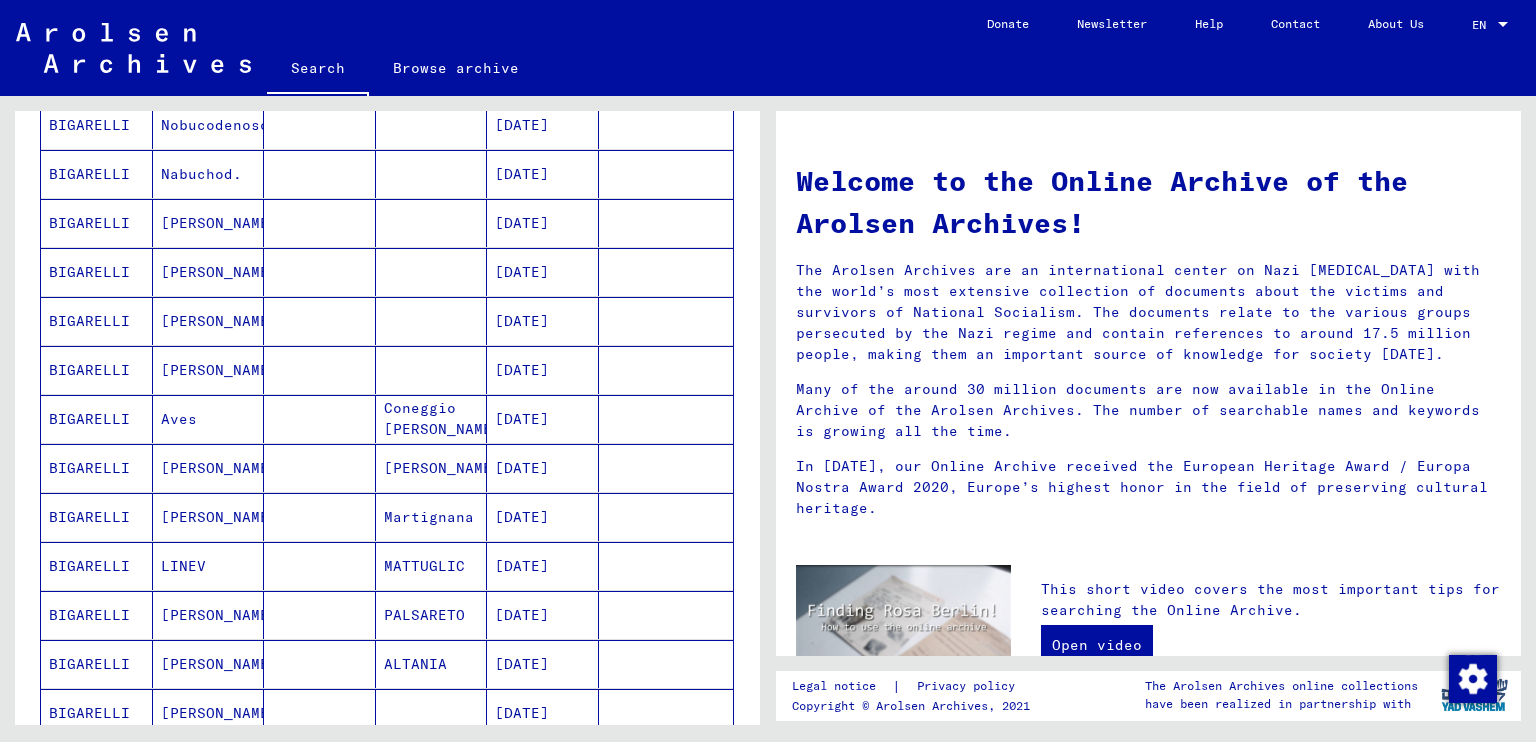 scroll, scrollTop: 276, scrollLeft: 0, axis: vertical 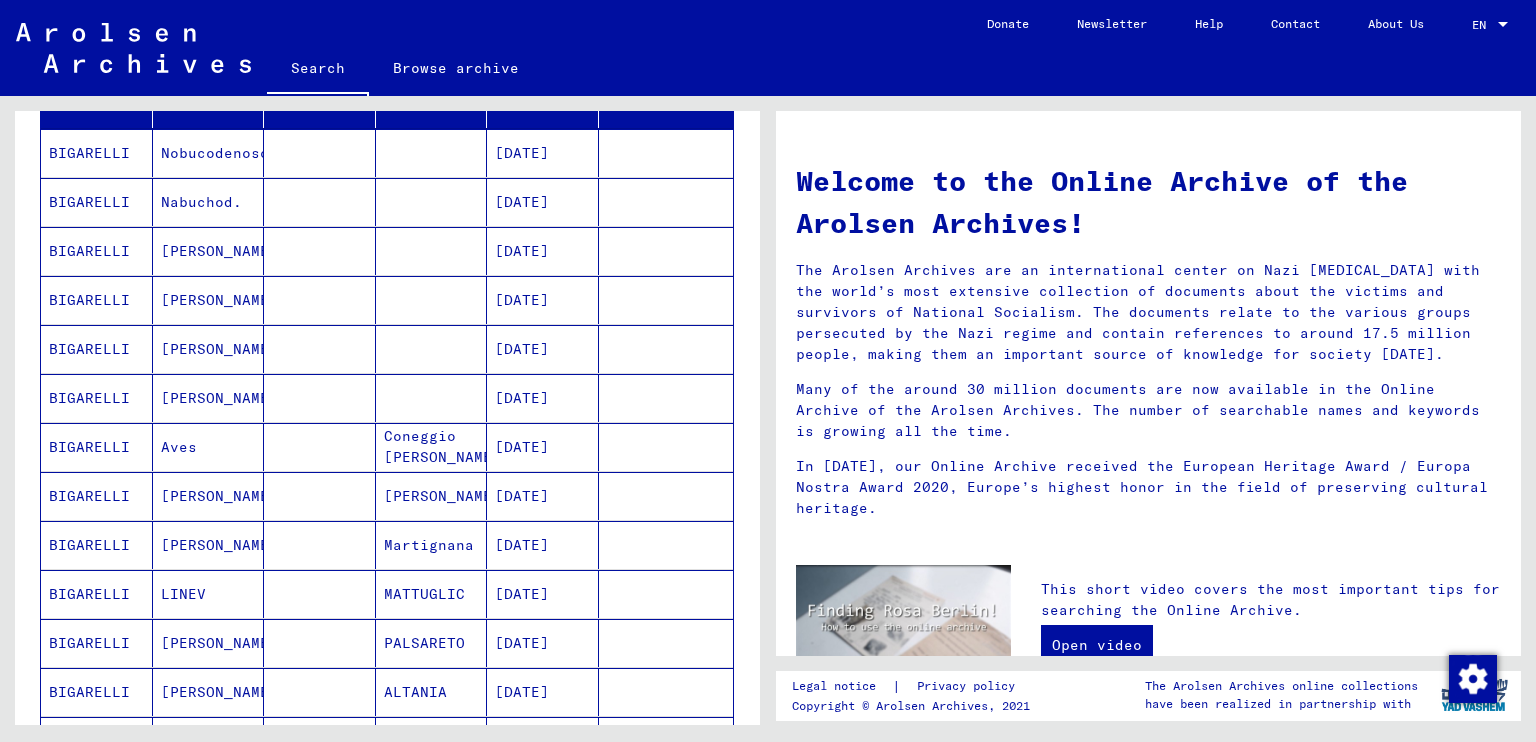 click on "[PERSON_NAME]" at bounding box center (209, 447) 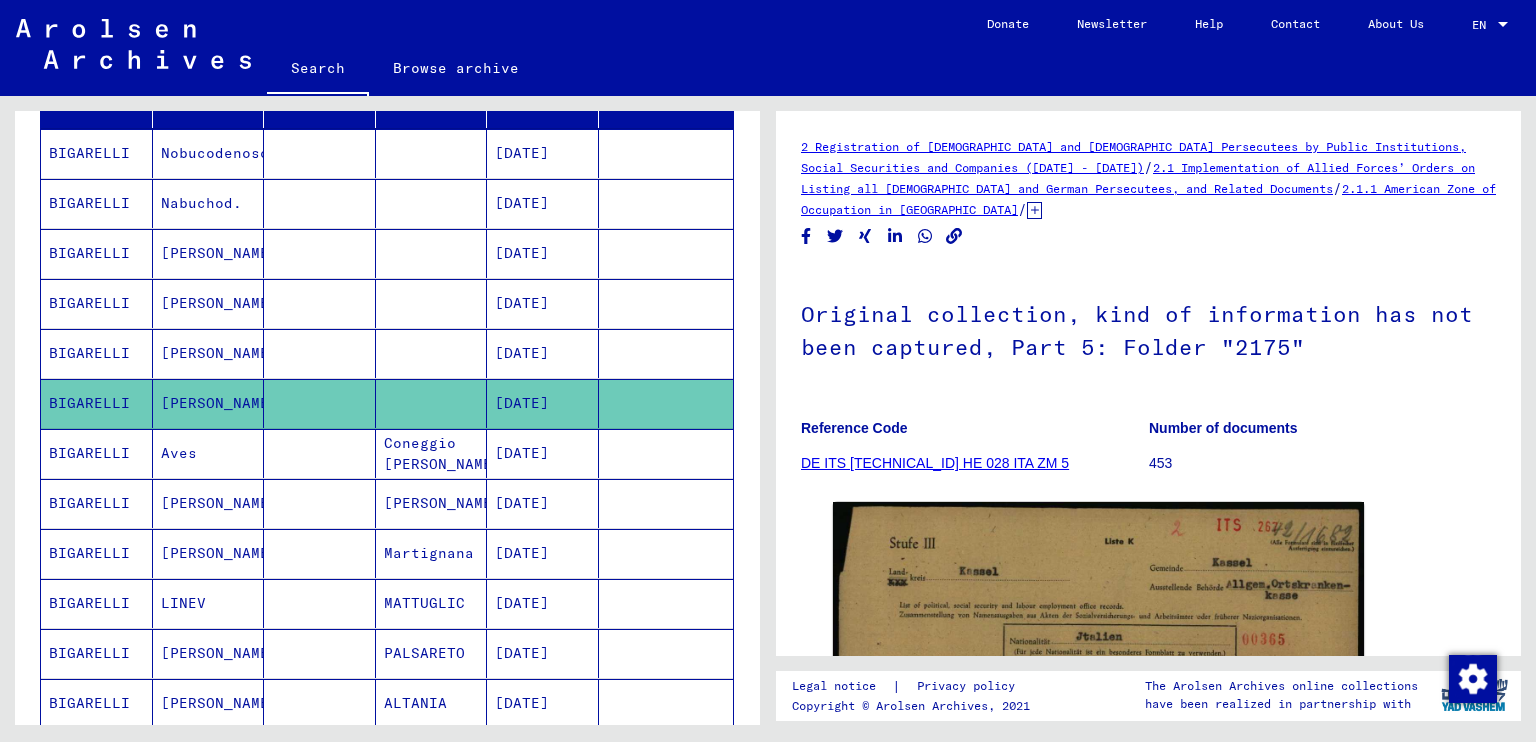 scroll, scrollTop: 0, scrollLeft: 0, axis: both 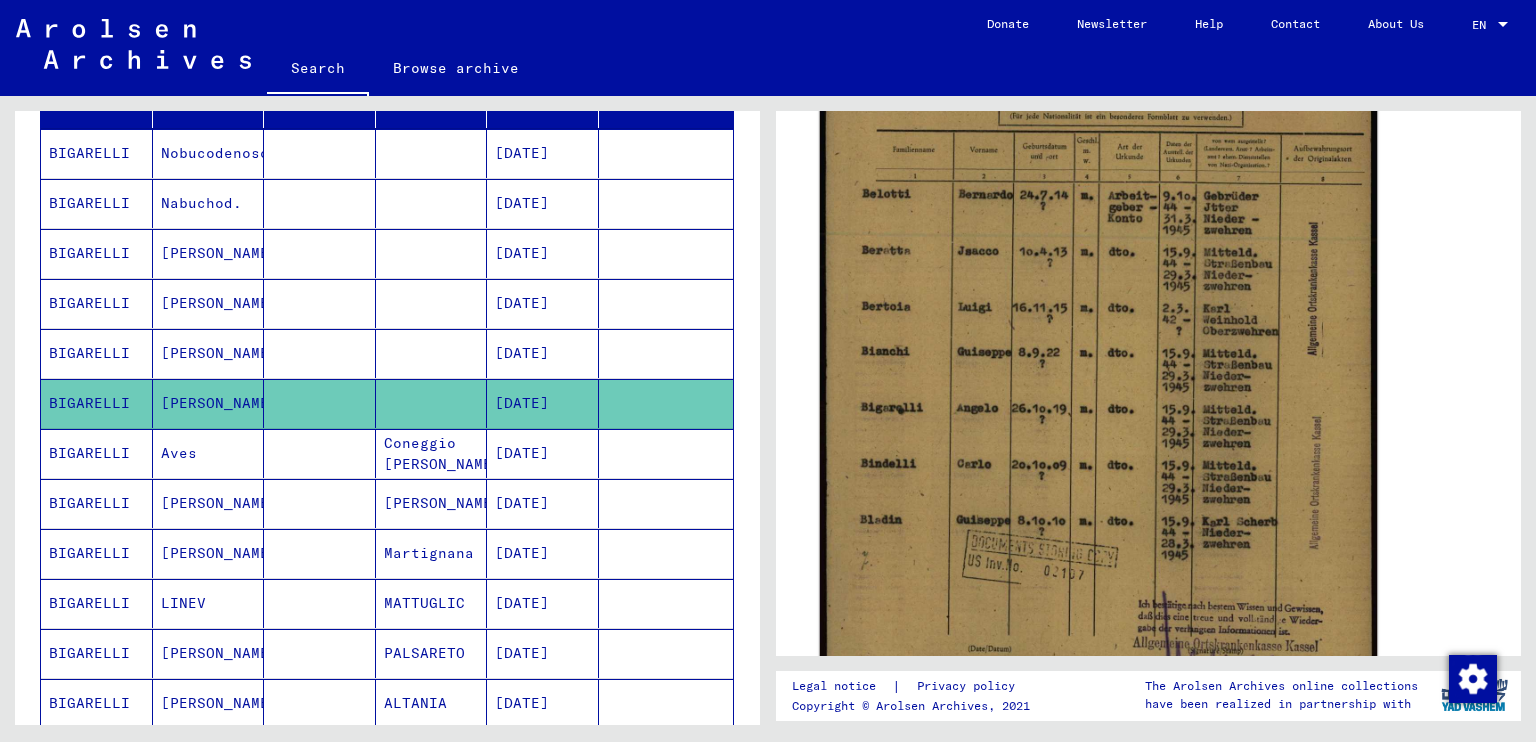 click 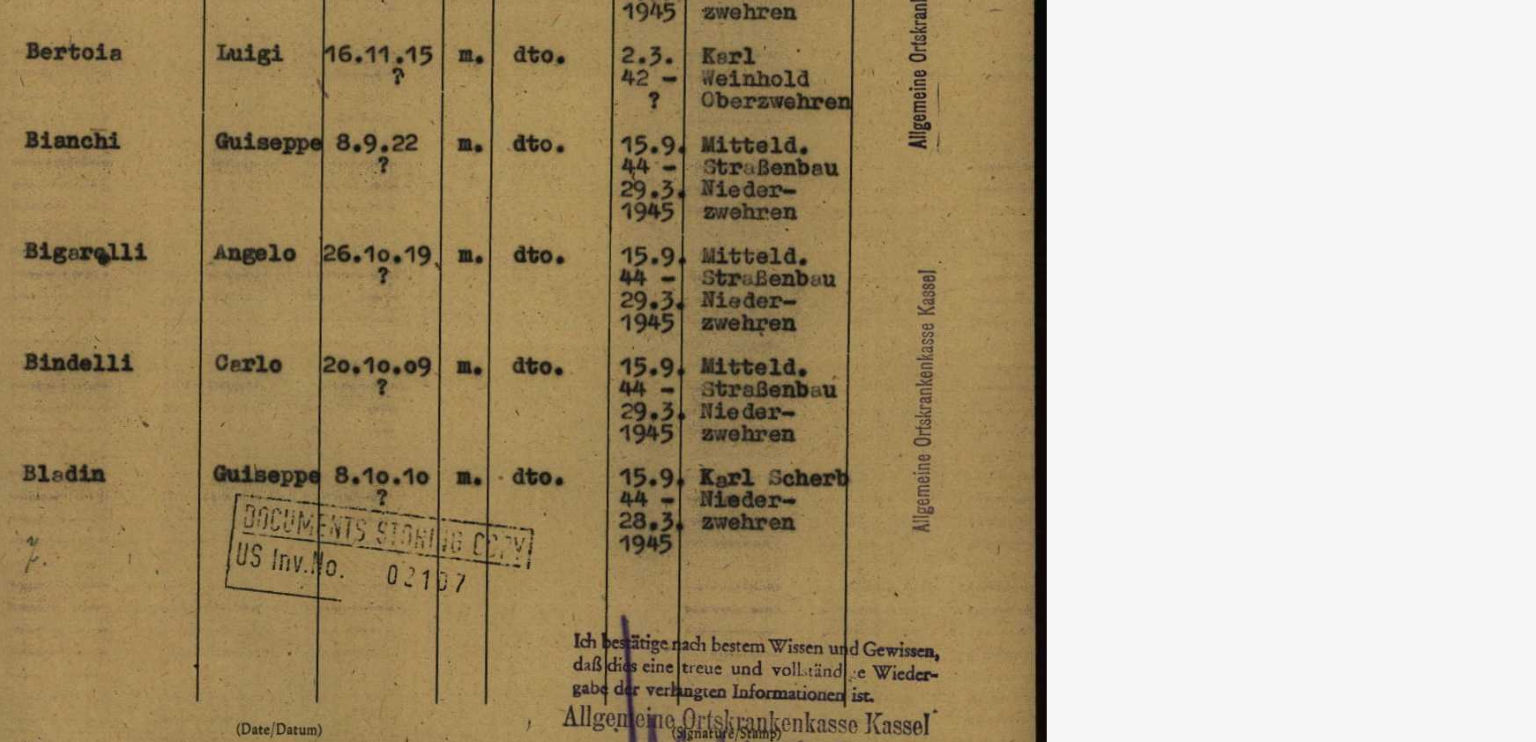 type 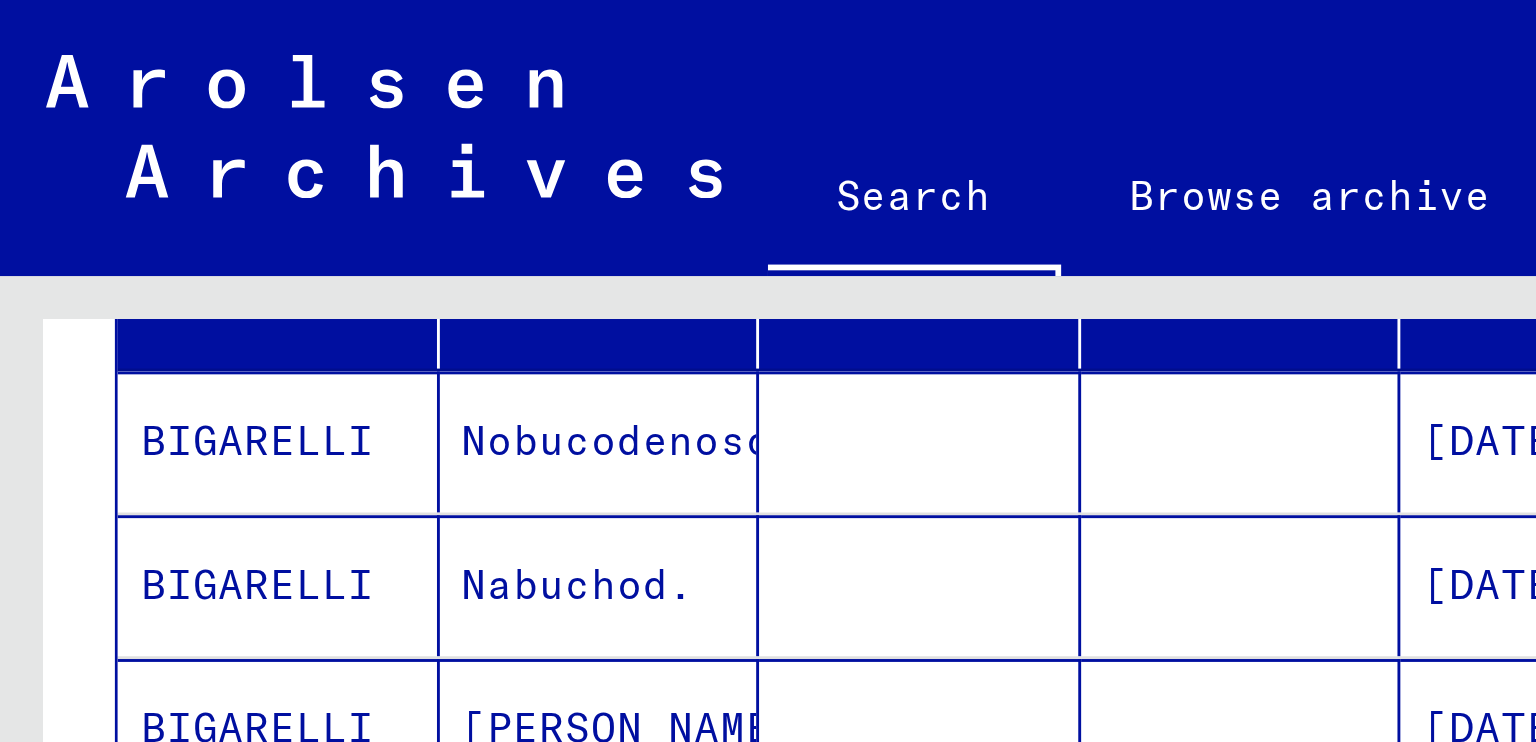 scroll, scrollTop: 0, scrollLeft: 0, axis: both 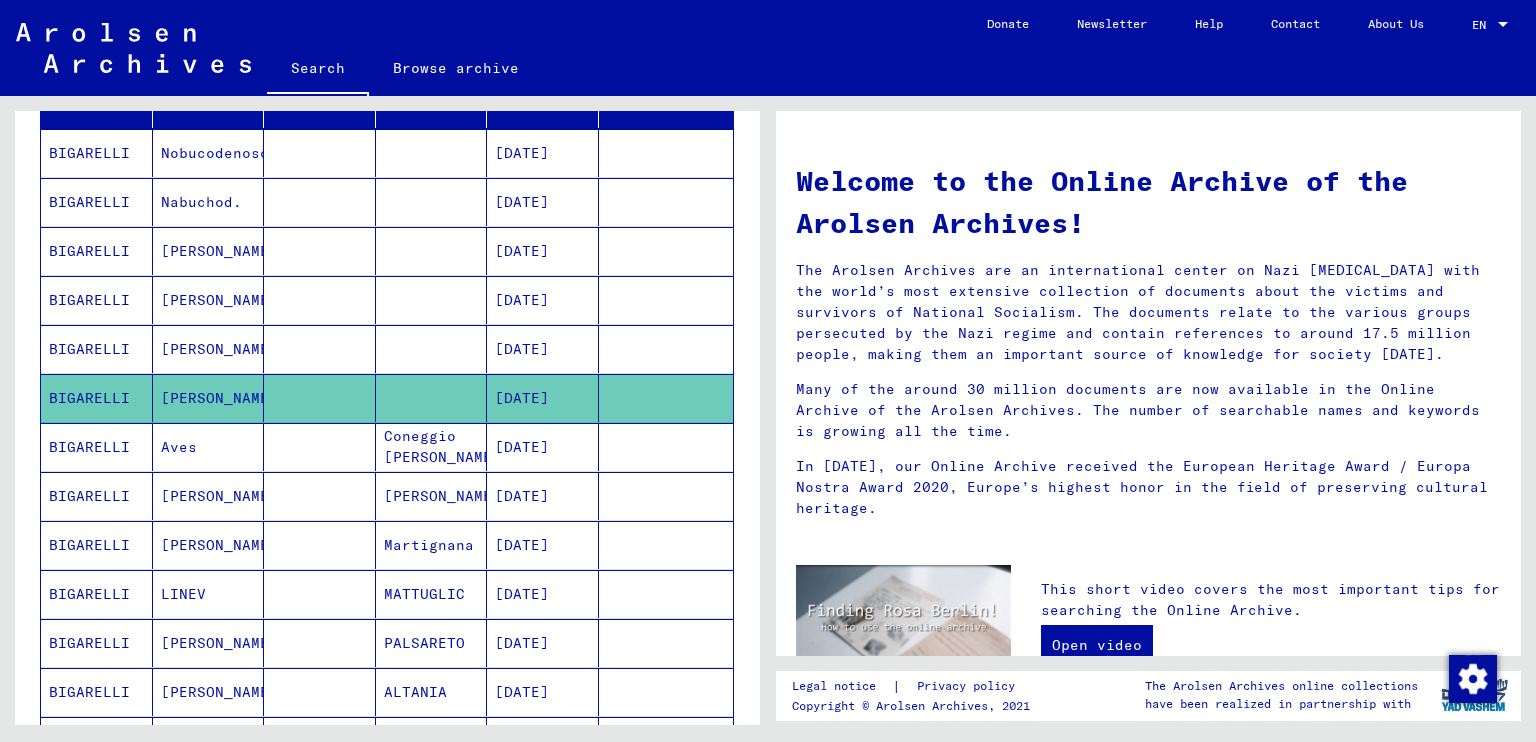 drag, startPoint x: 400, startPoint y: 123, endPoint x: 953, endPoint y: 404, distance: 620.29834 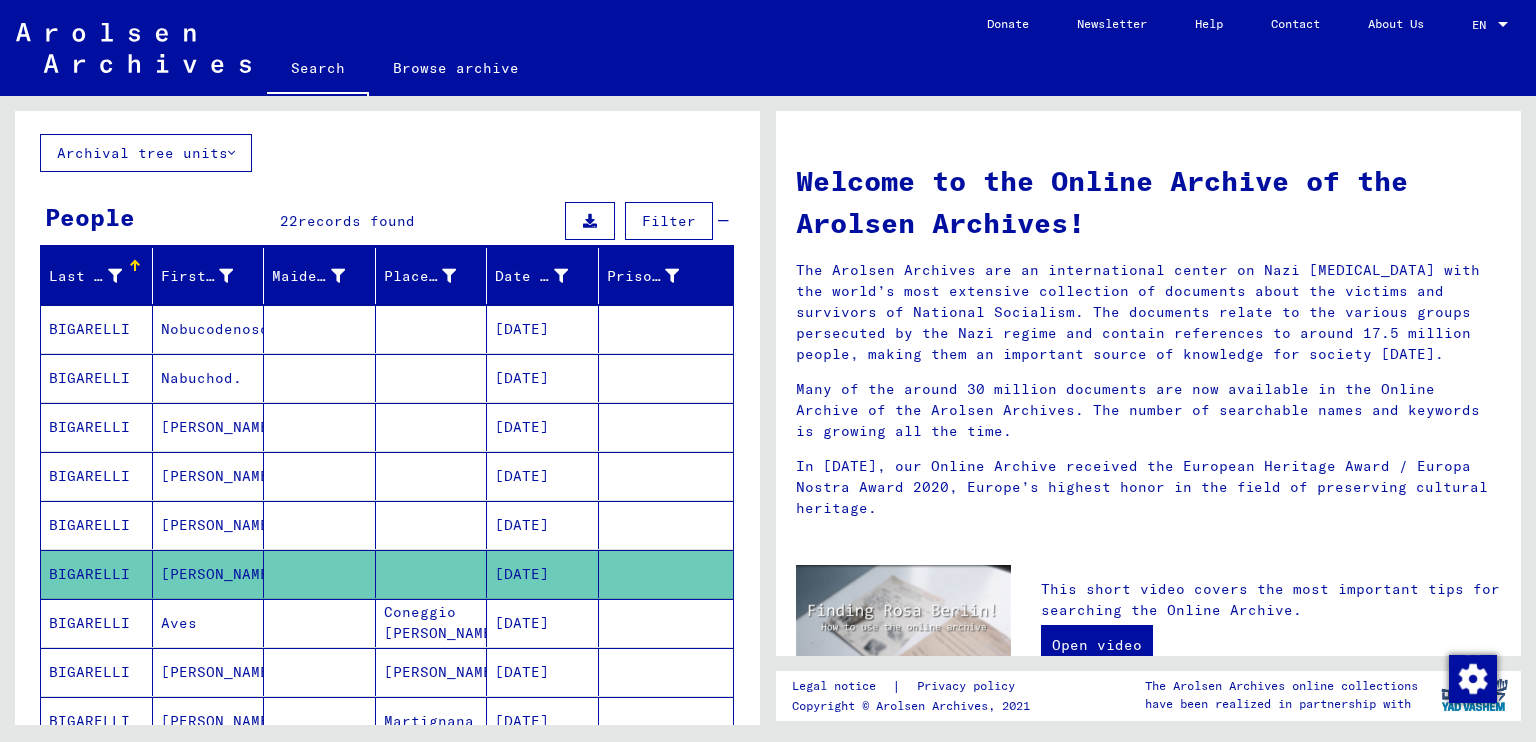 scroll, scrollTop: 0, scrollLeft: 0, axis: both 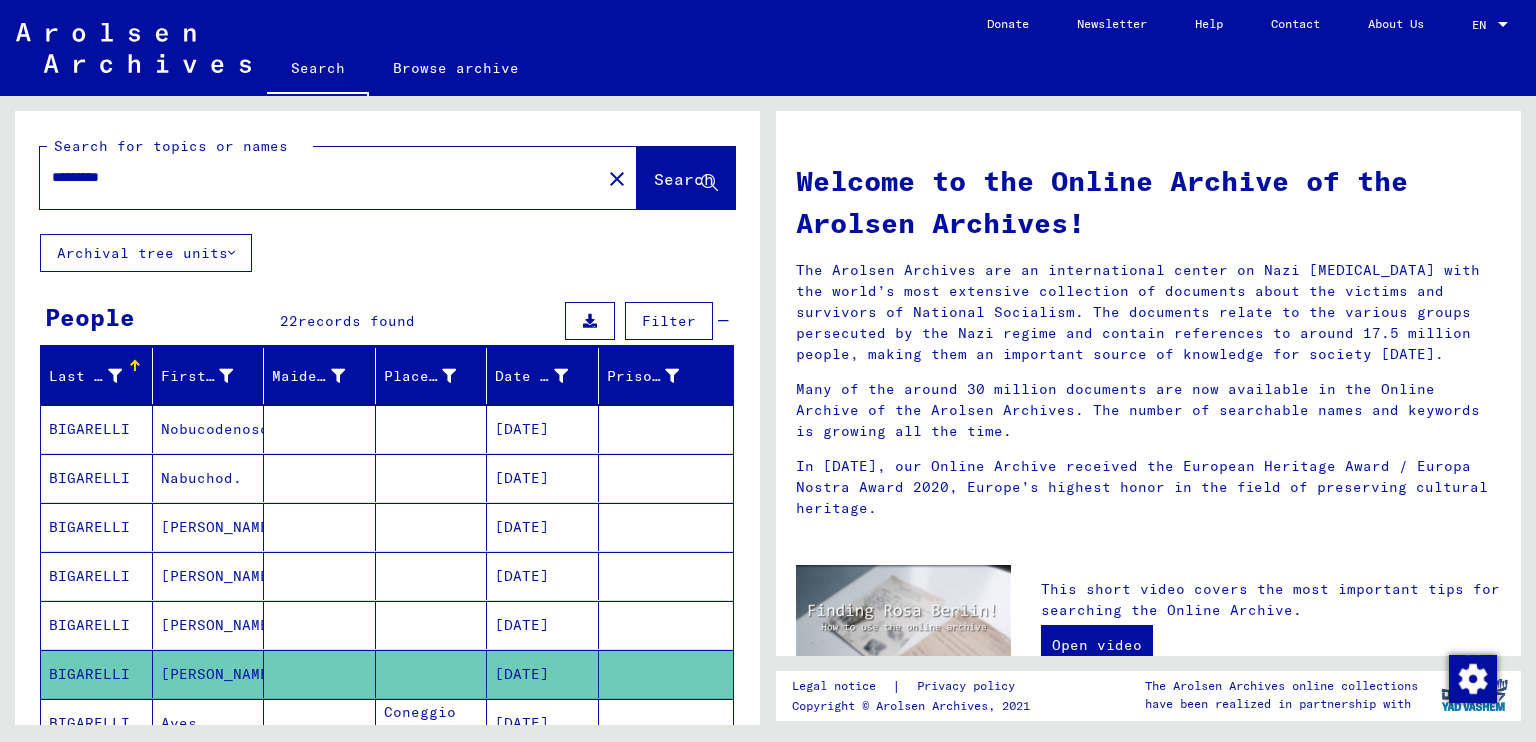 click on "*********" at bounding box center [314, 177] 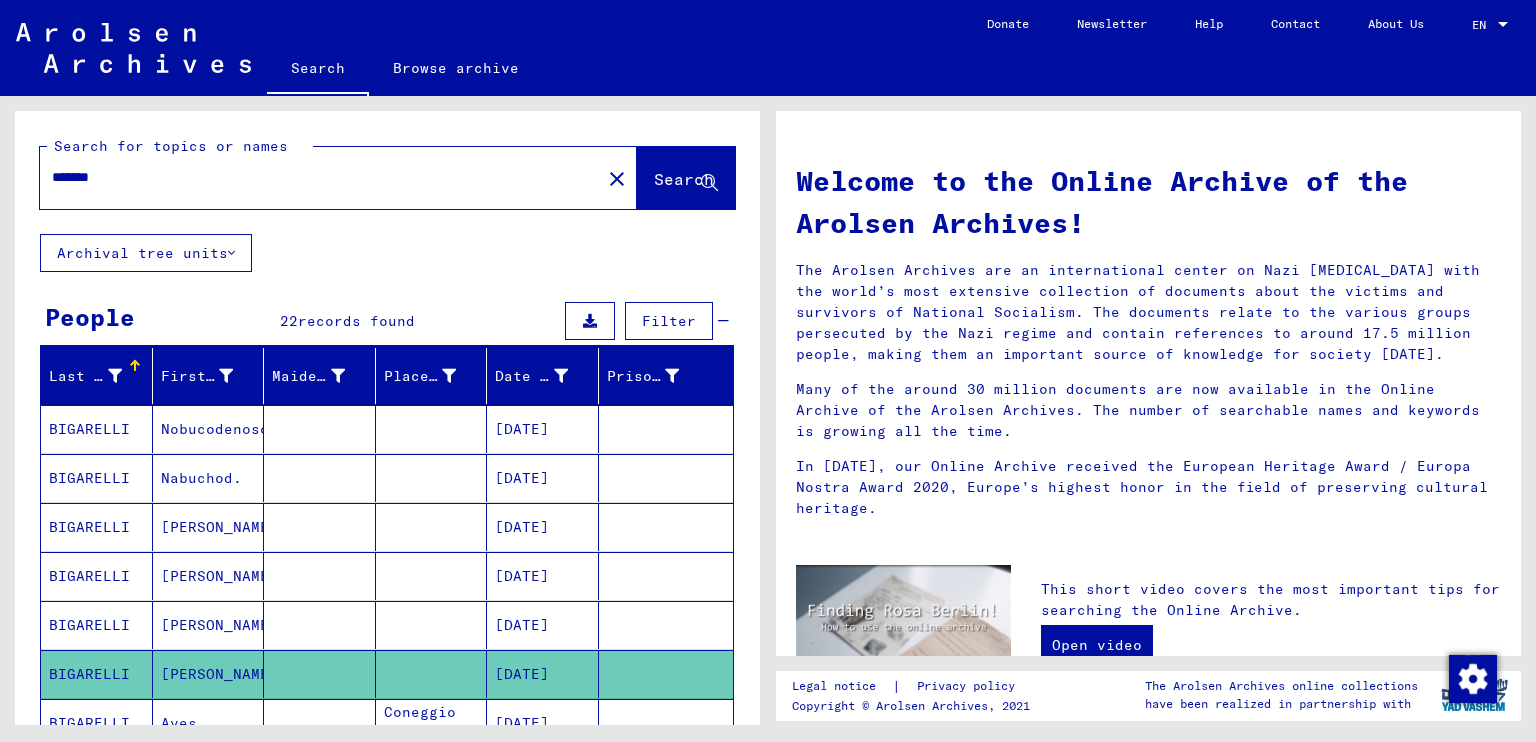click on "Search" 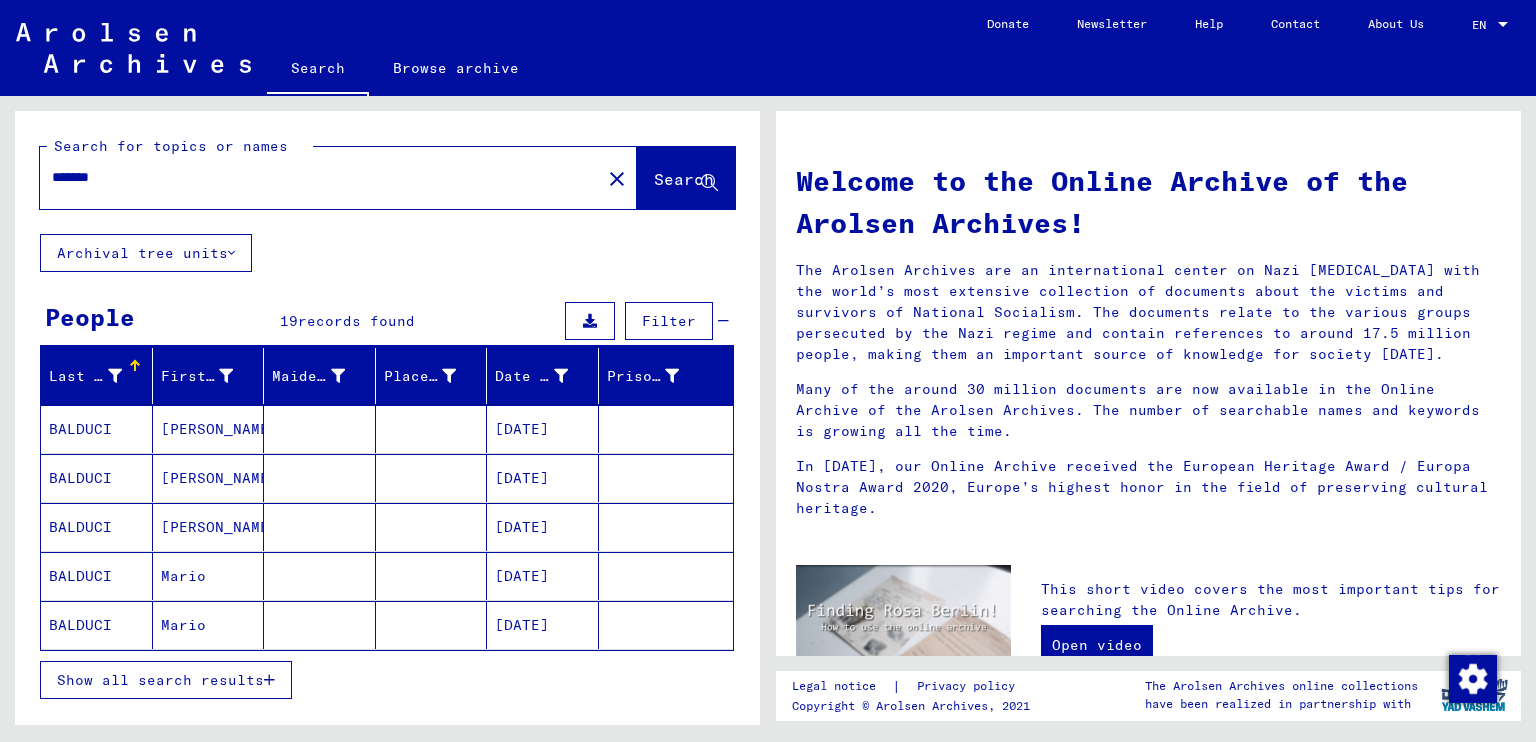 scroll, scrollTop: 84, scrollLeft: 0, axis: vertical 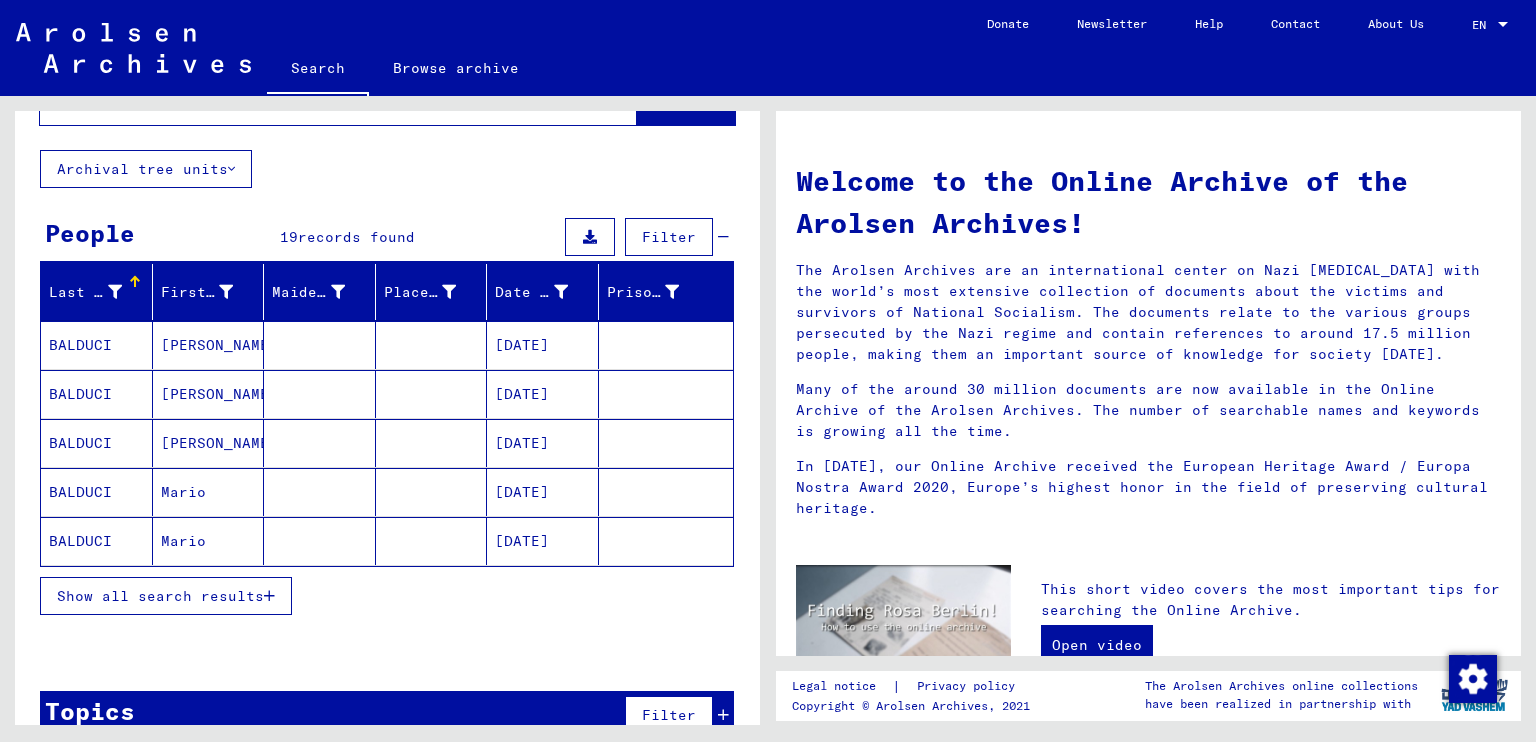 click on "Show all search results" at bounding box center [160, 596] 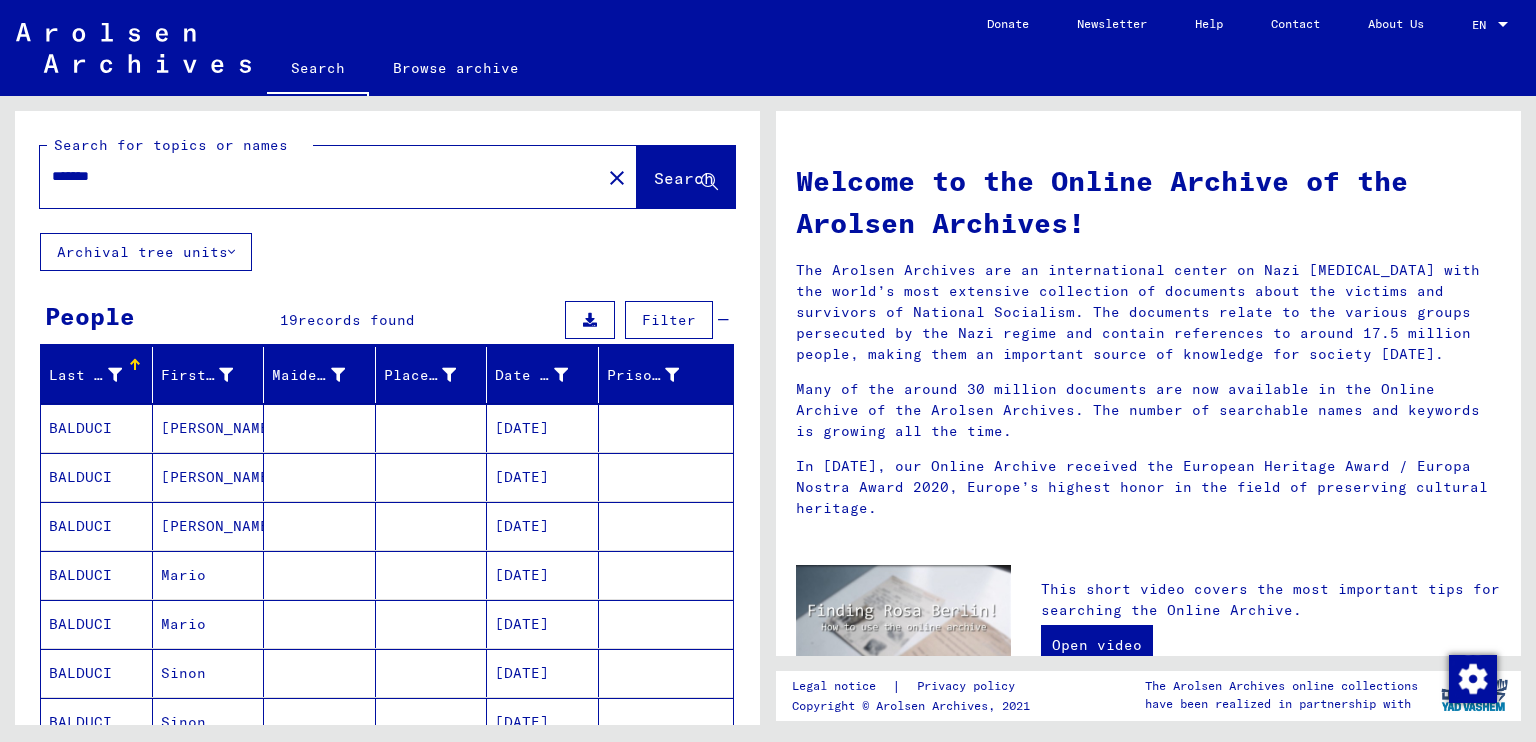 scroll, scrollTop: 0, scrollLeft: 0, axis: both 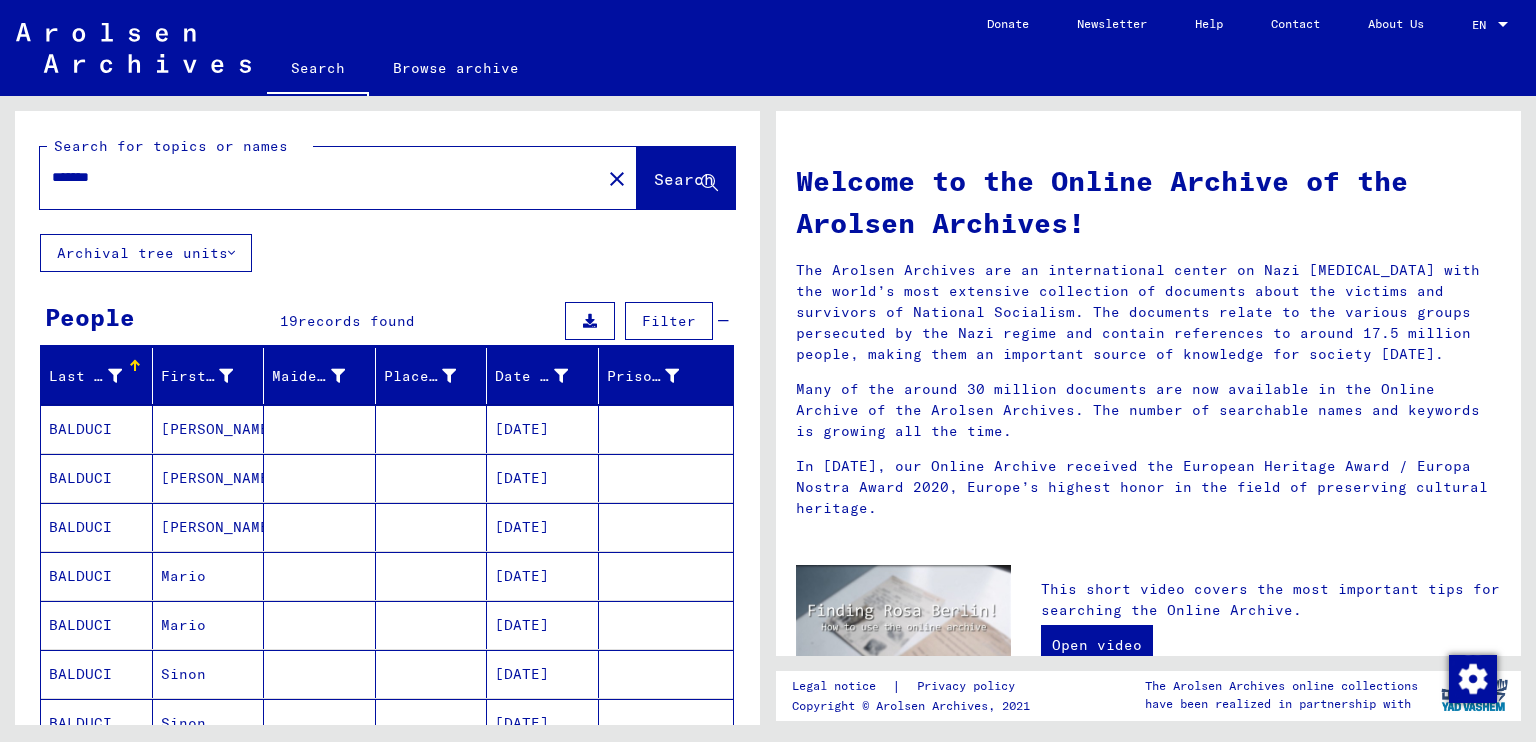 click on "*******" at bounding box center [314, 177] 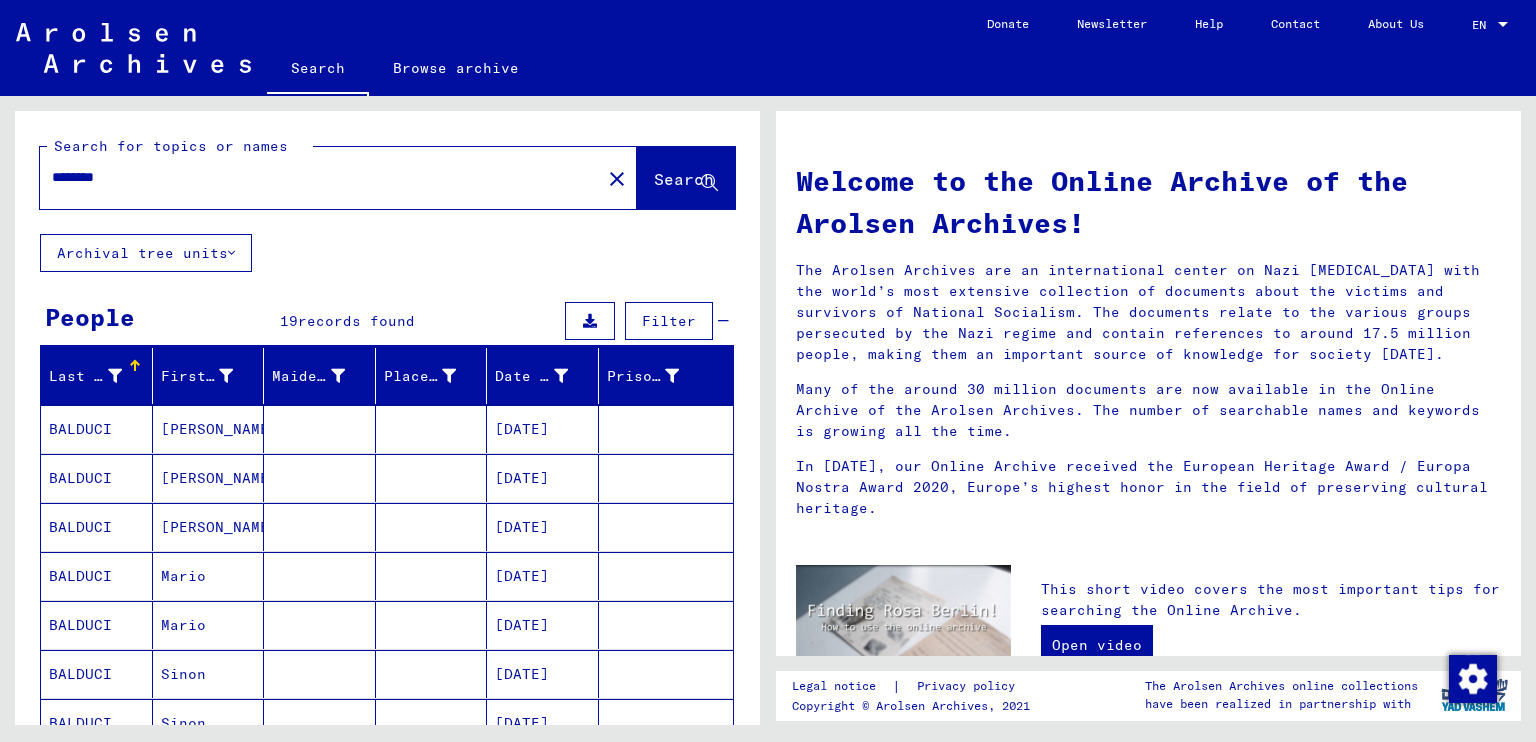type on "********" 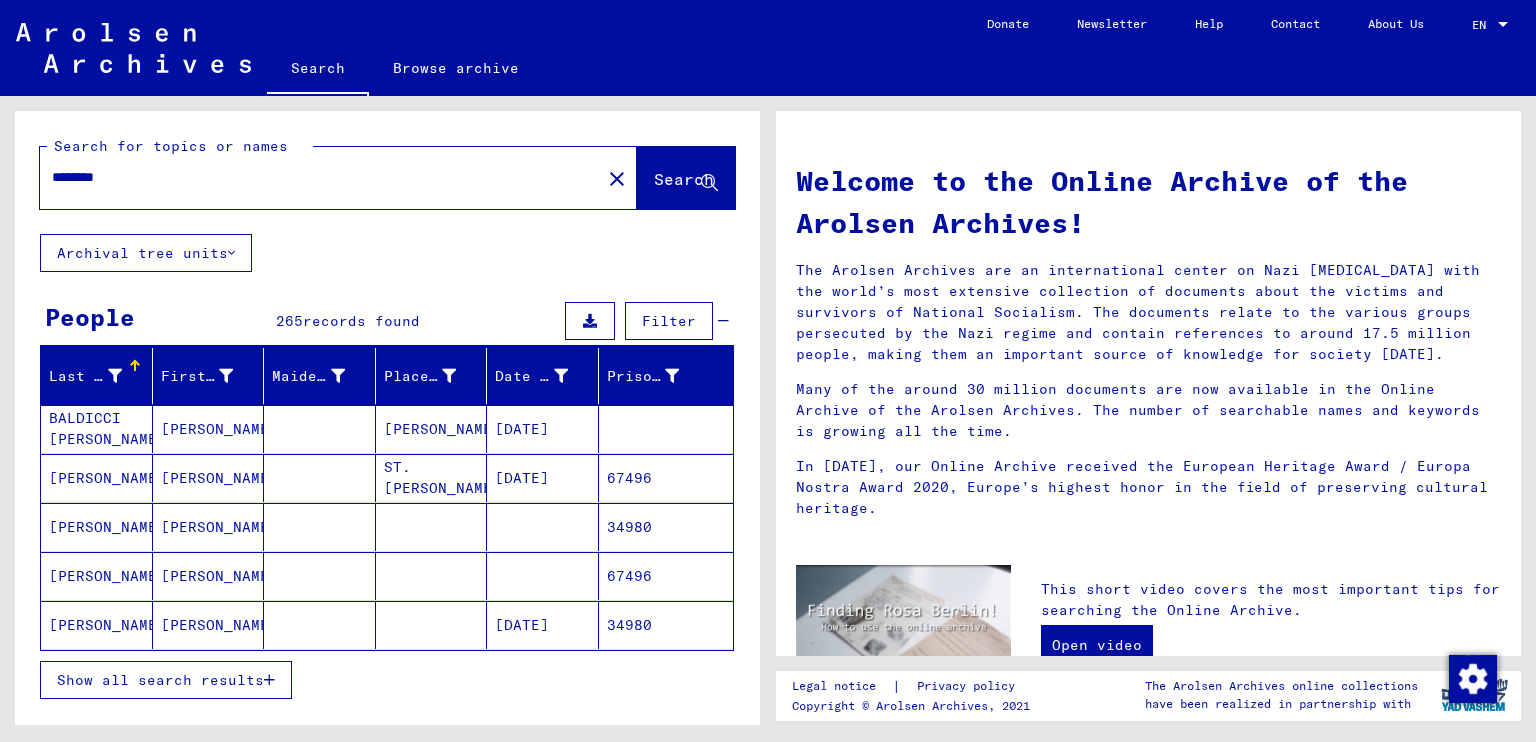 click on "Show all search results" at bounding box center (160, 680) 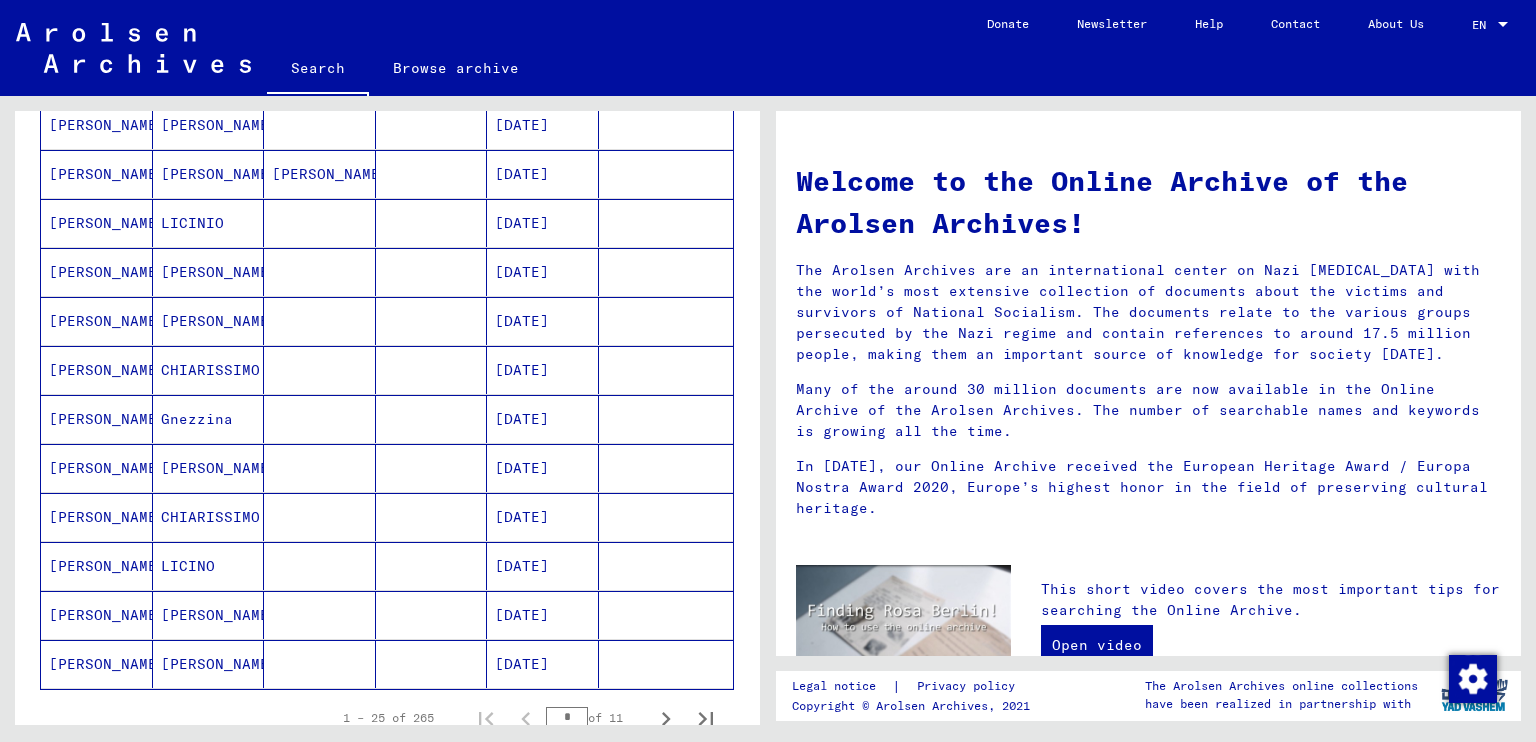 scroll, scrollTop: 969, scrollLeft: 0, axis: vertical 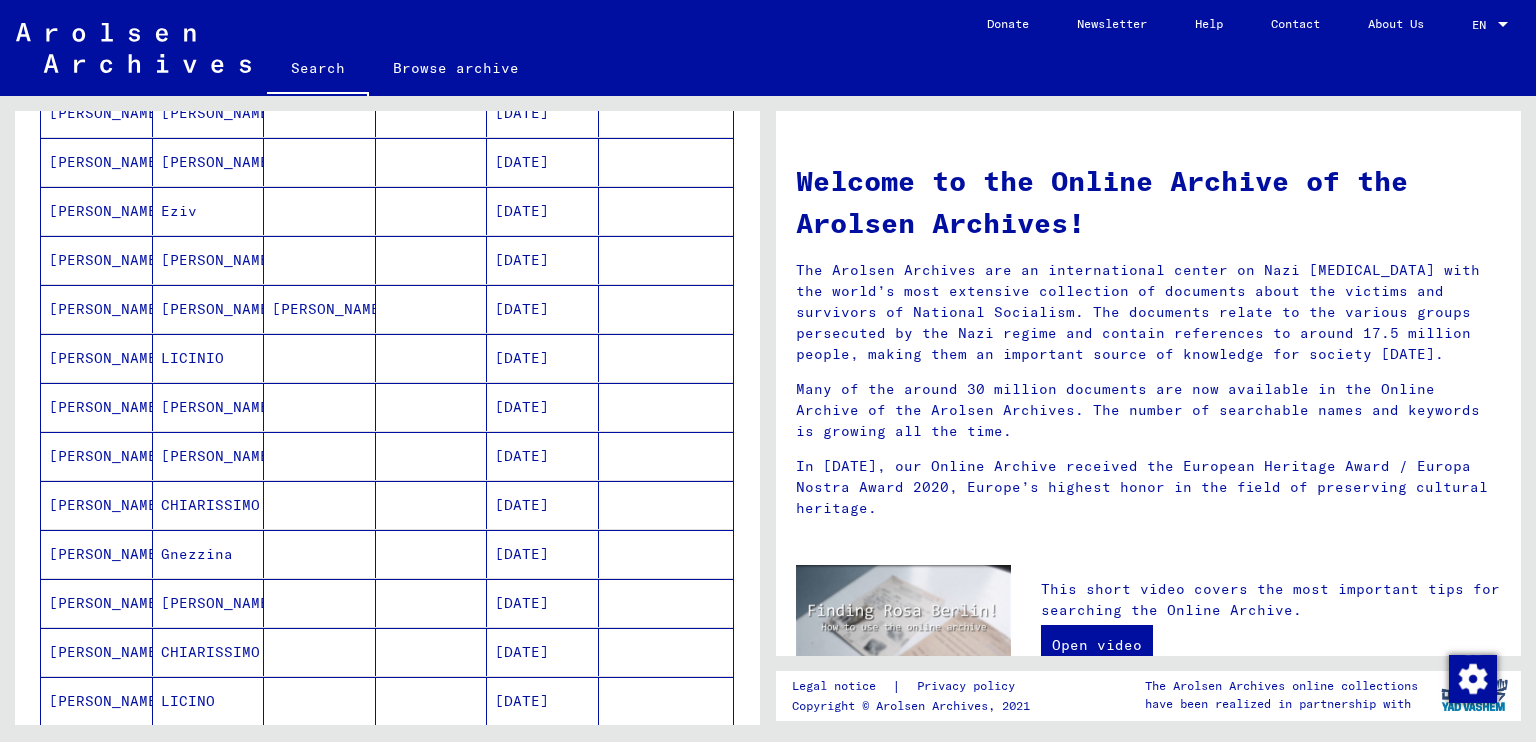 click on "LICINIO" at bounding box center (209, 407) 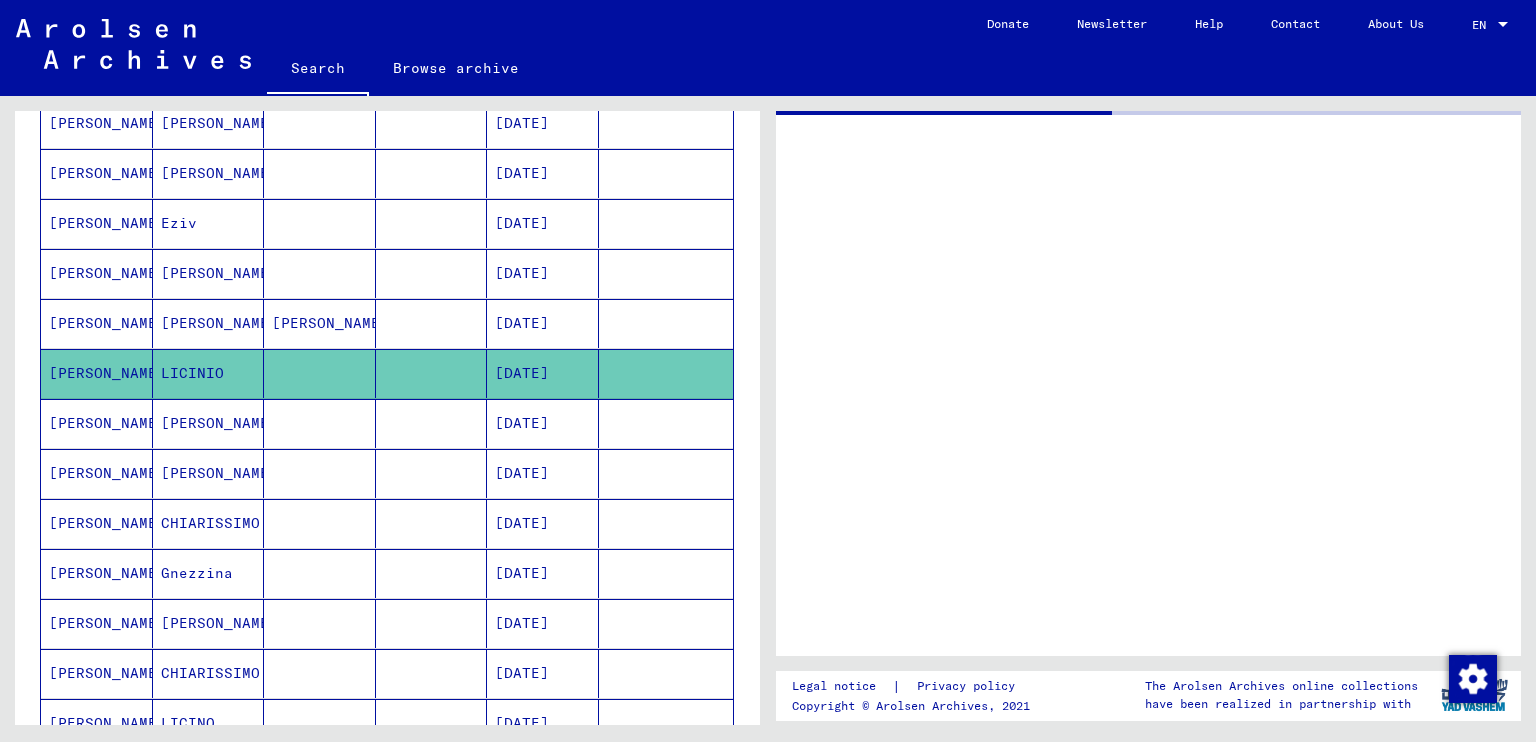 scroll, scrollTop: 815, scrollLeft: 0, axis: vertical 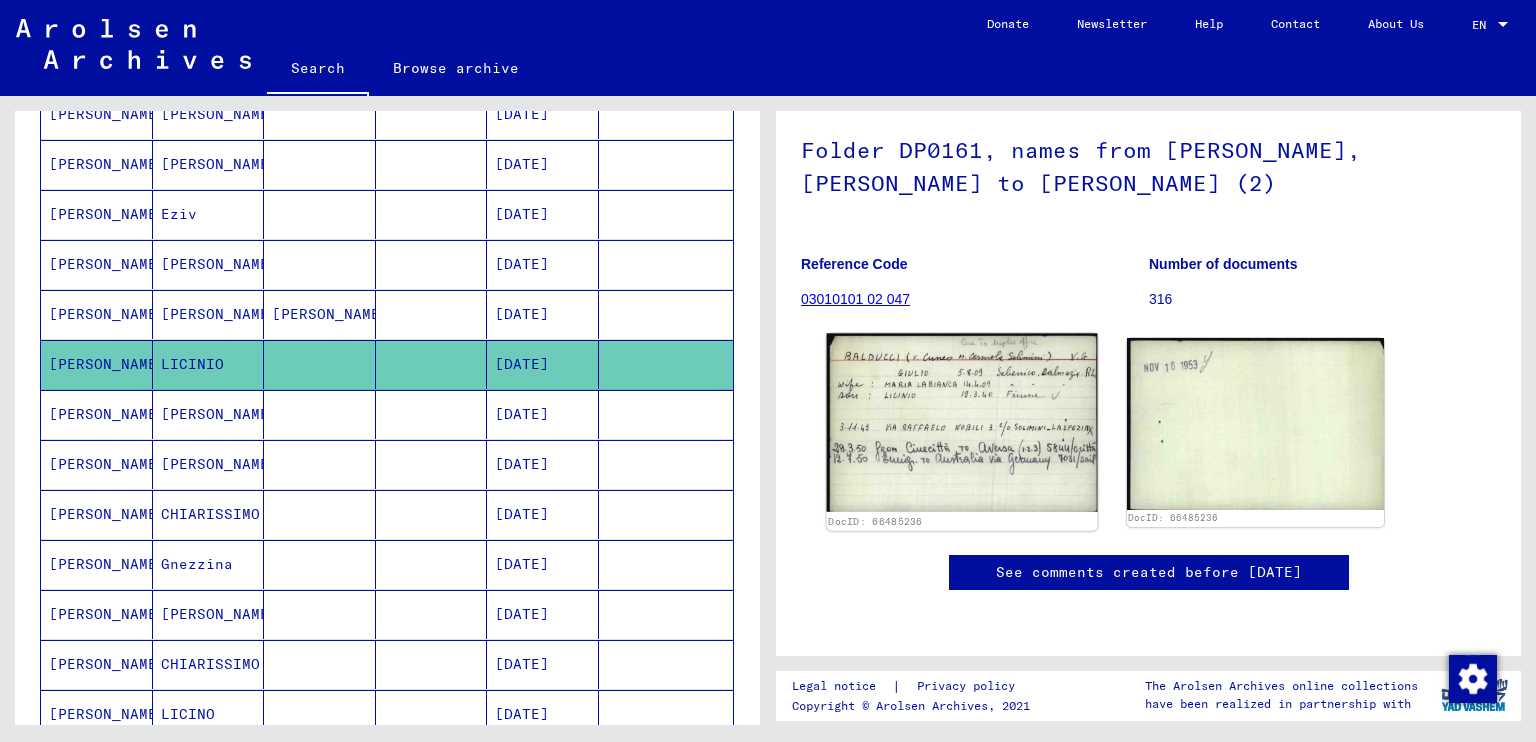 click 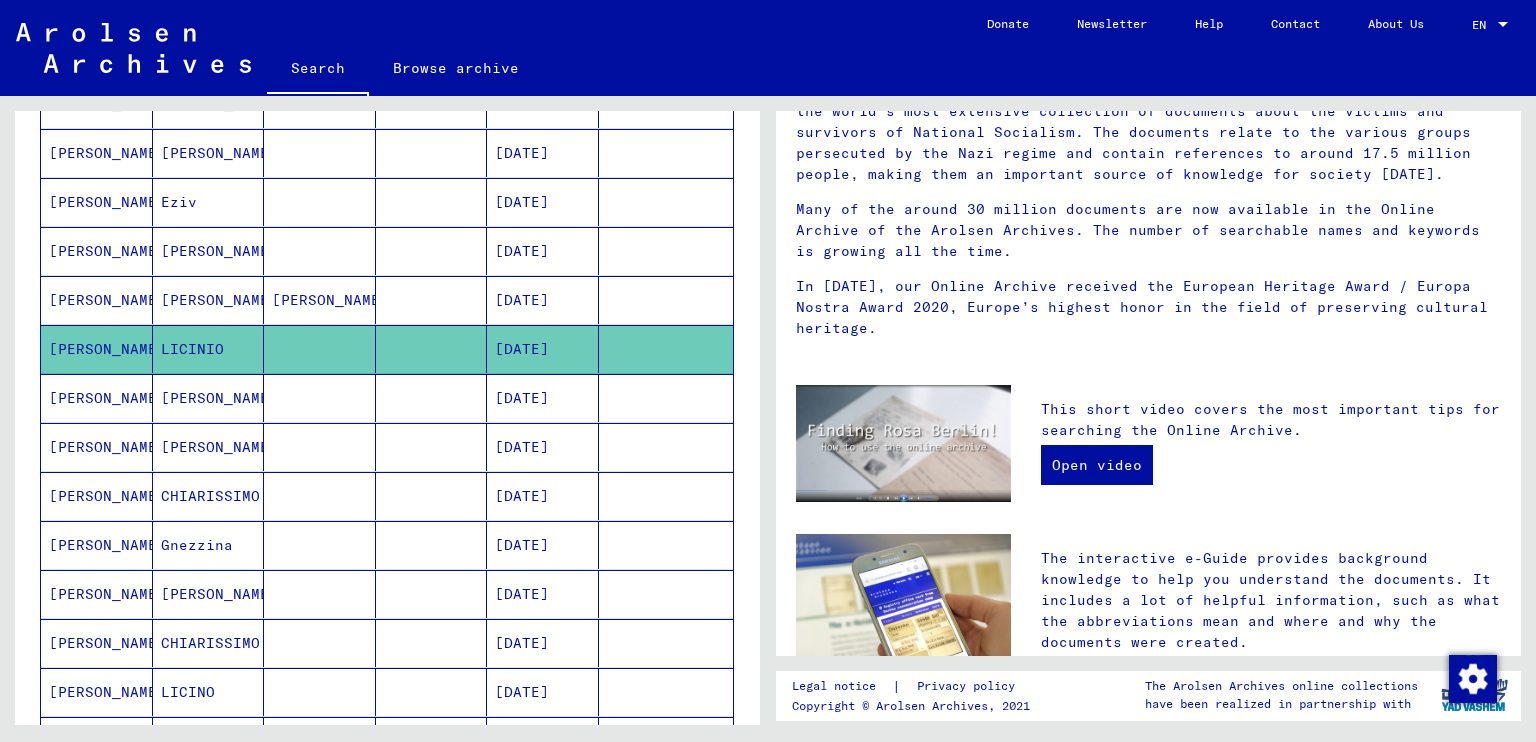 scroll, scrollTop: 0, scrollLeft: 0, axis: both 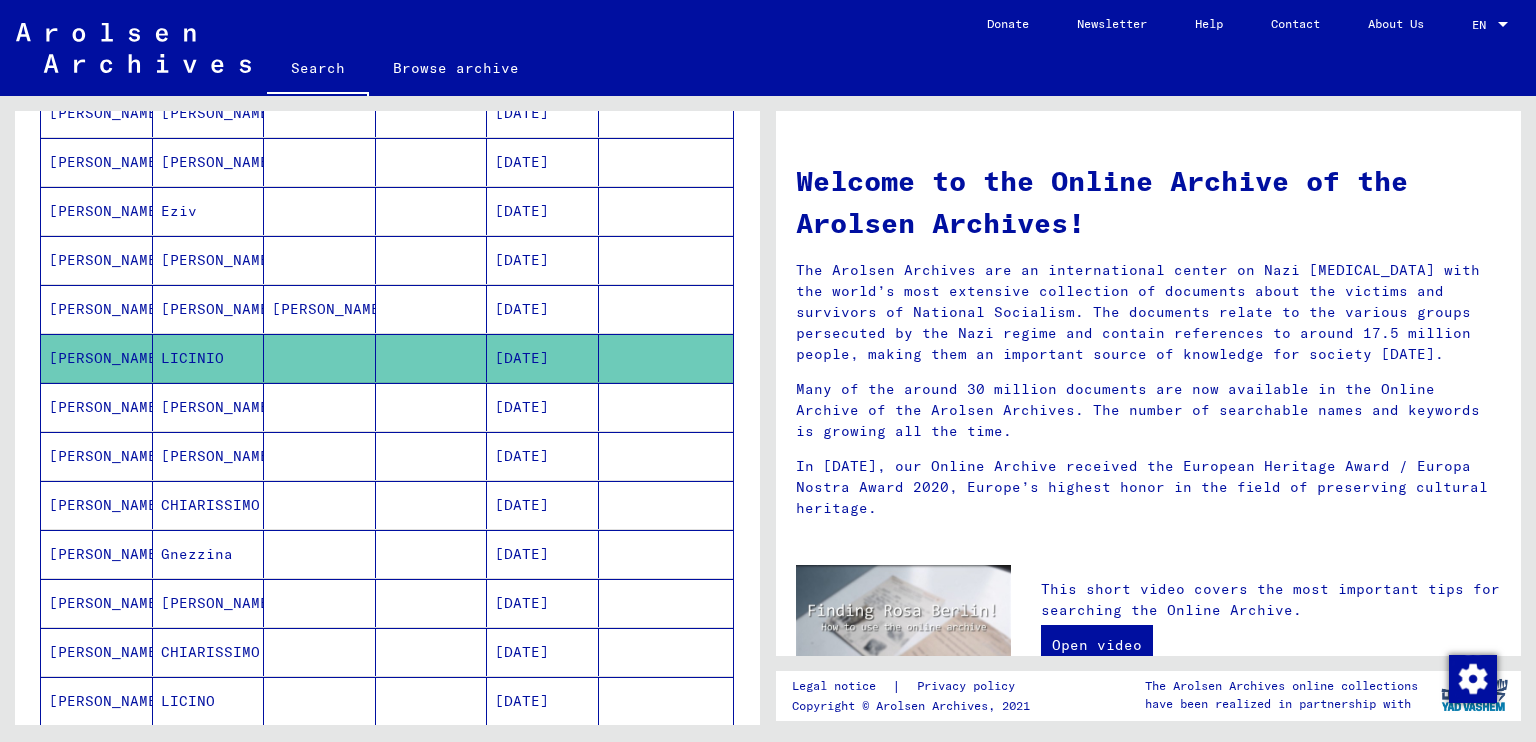 click on "LICINO" at bounding box center (209, 750) 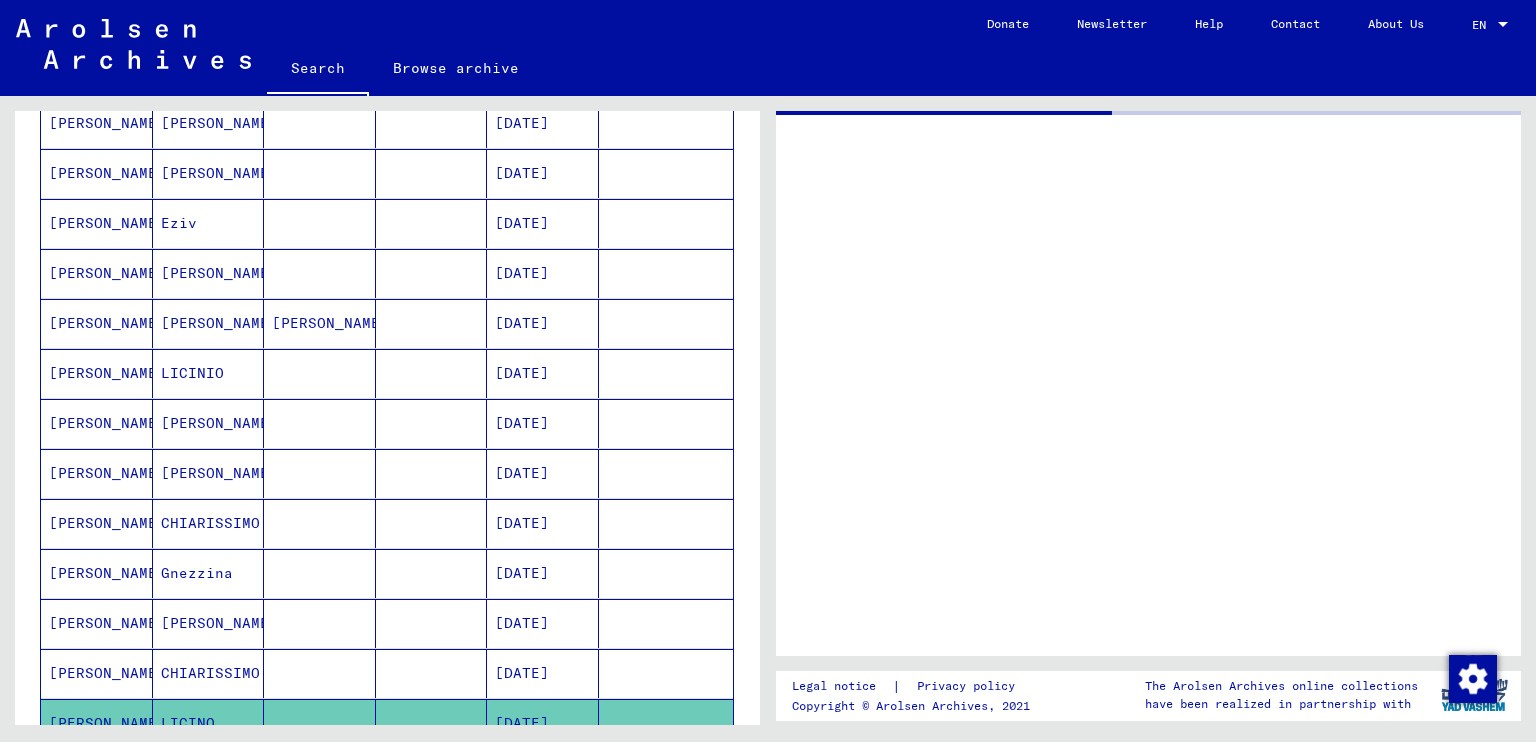scroll, scrollTop: 815, scrollLeft: 0, axis: vertical 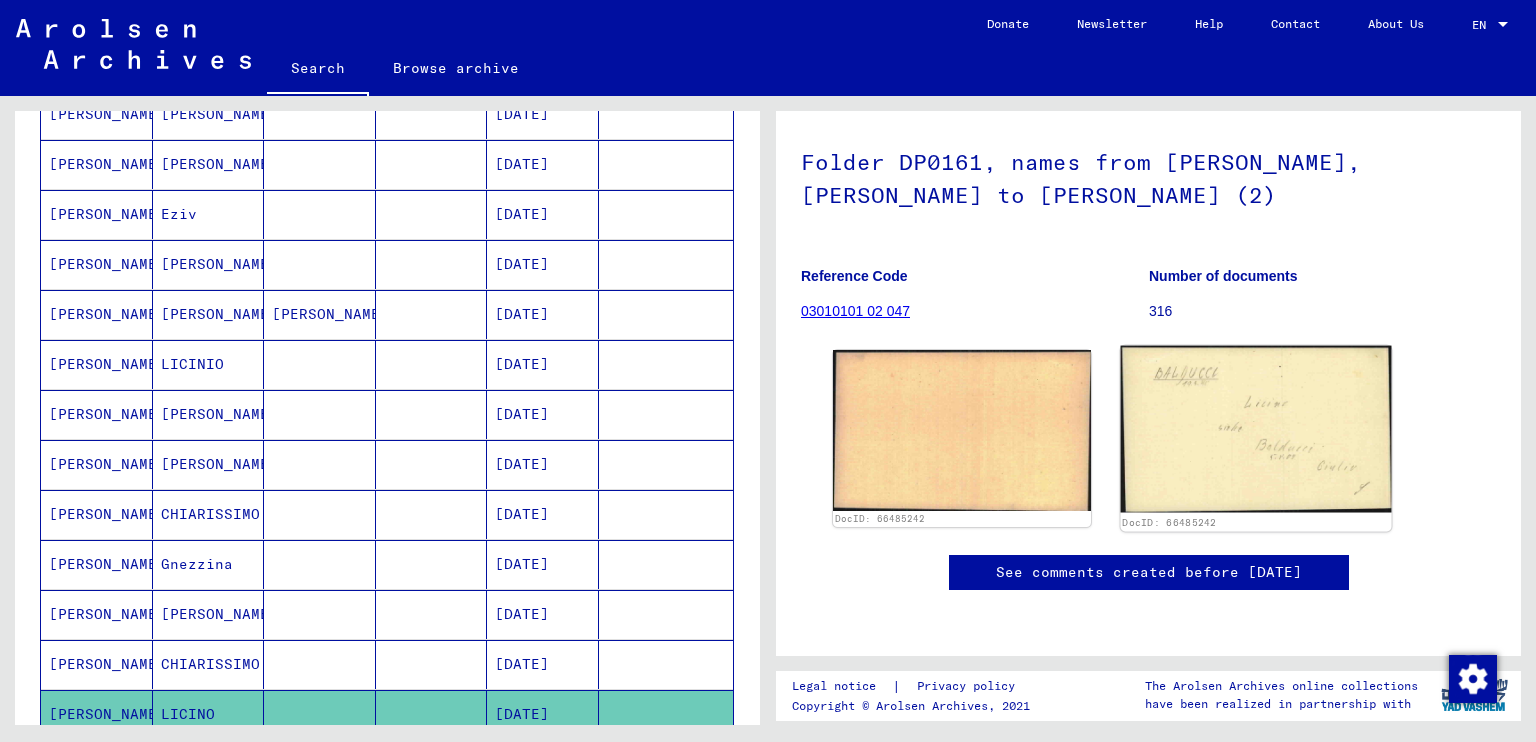 click 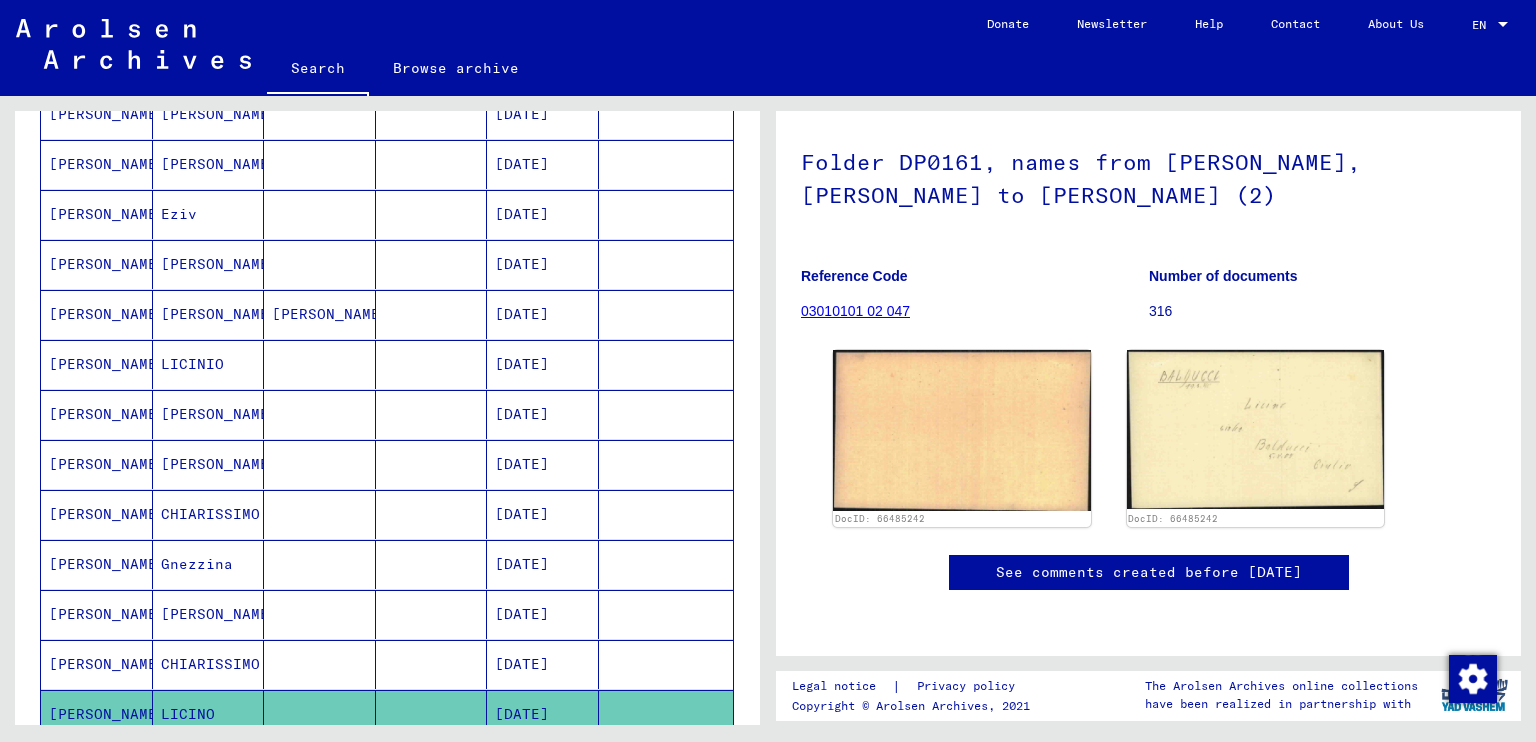 scroll, scrollTop: 0, scrollLeft: 0, axis: both 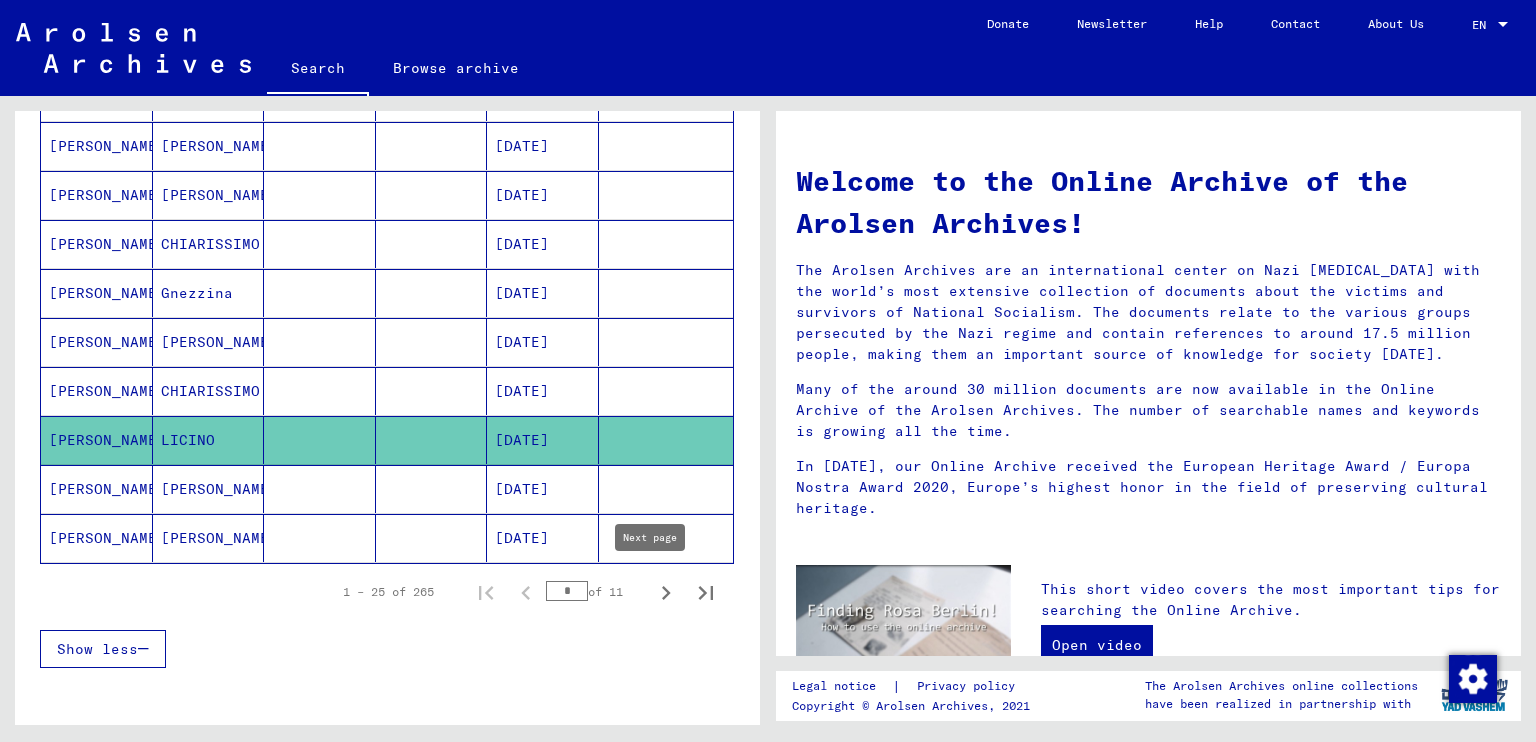 click 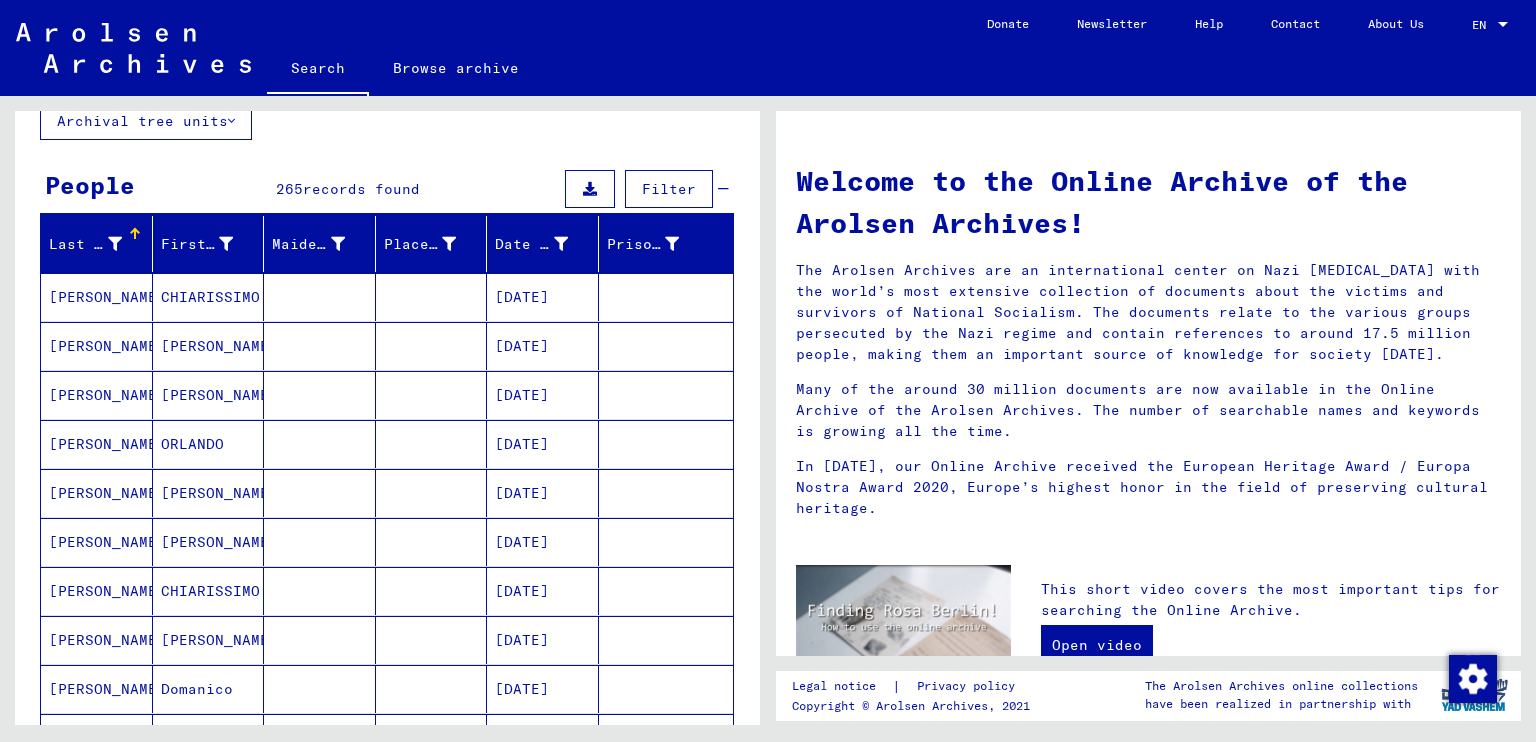 scroll, scrollTop: 124, scrollLeft: 0, axis: vertical 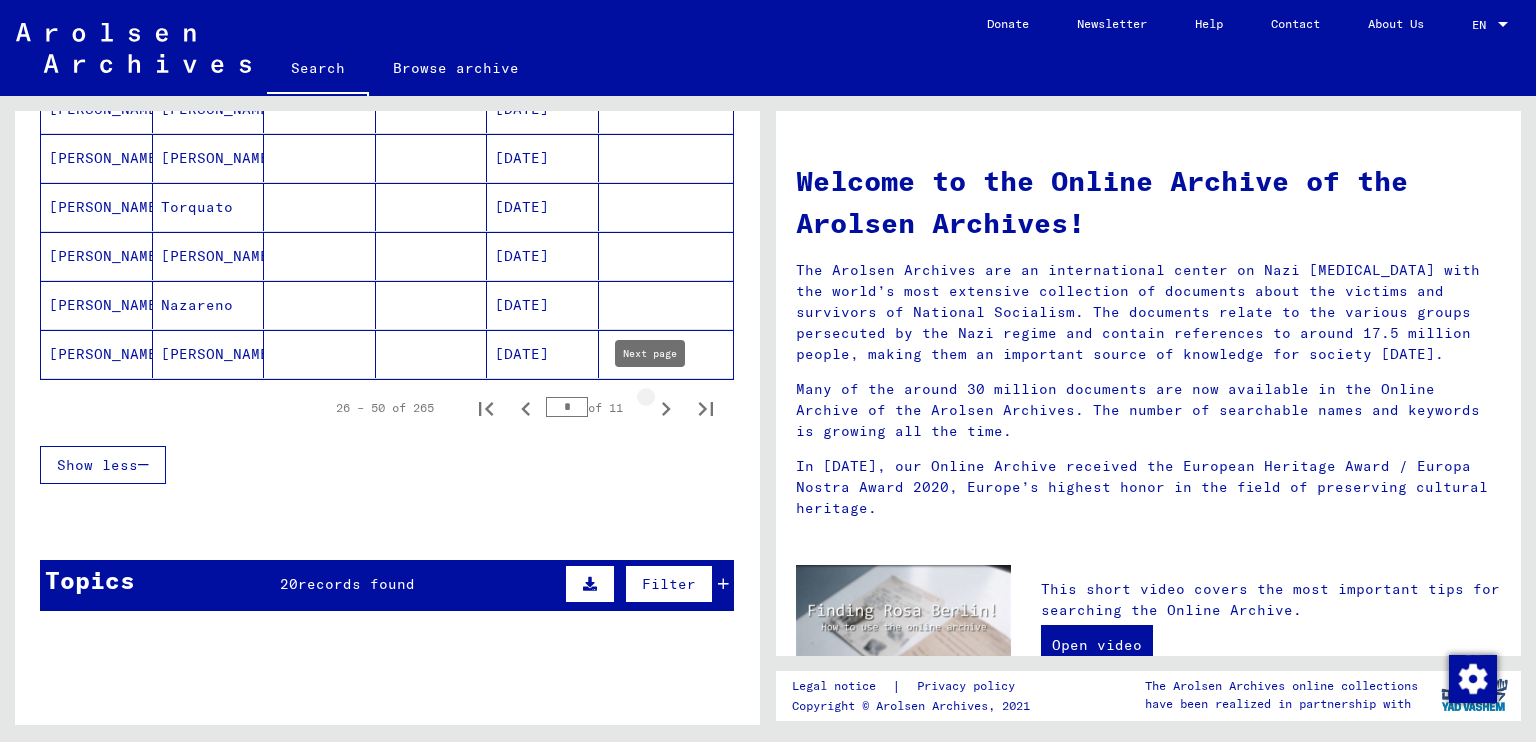 click 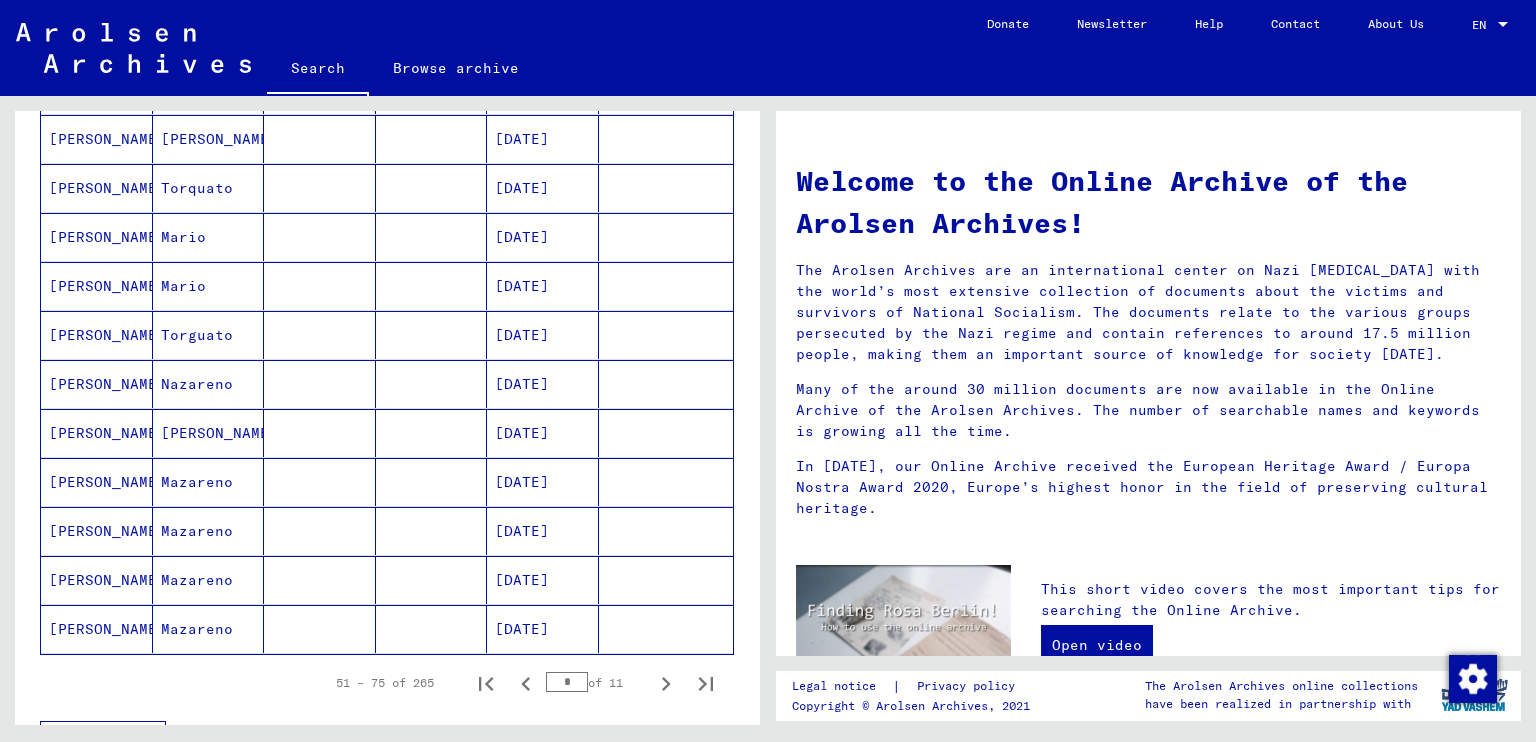 scroll, scrollTop: 1218, scrollLeft: 0, axis: vertical 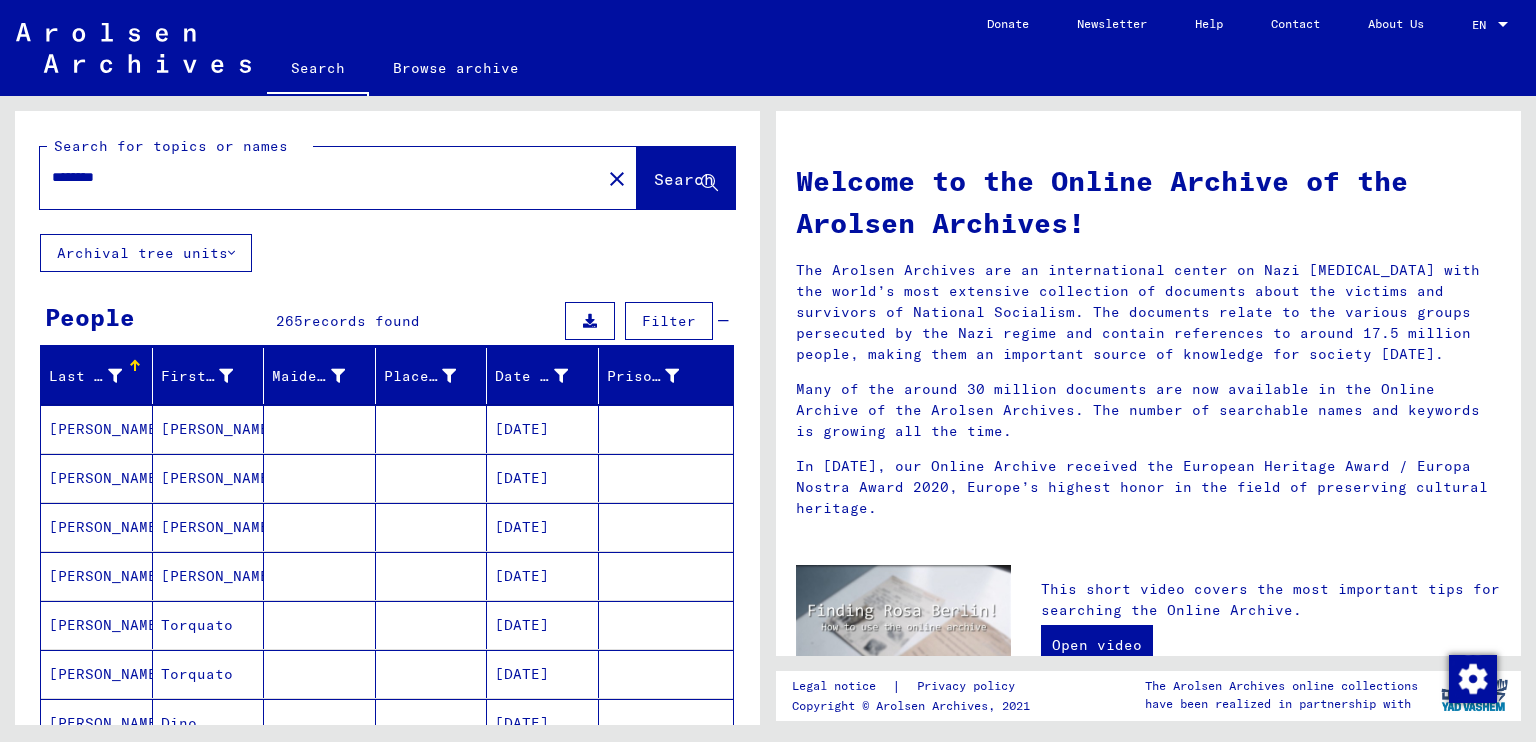 click 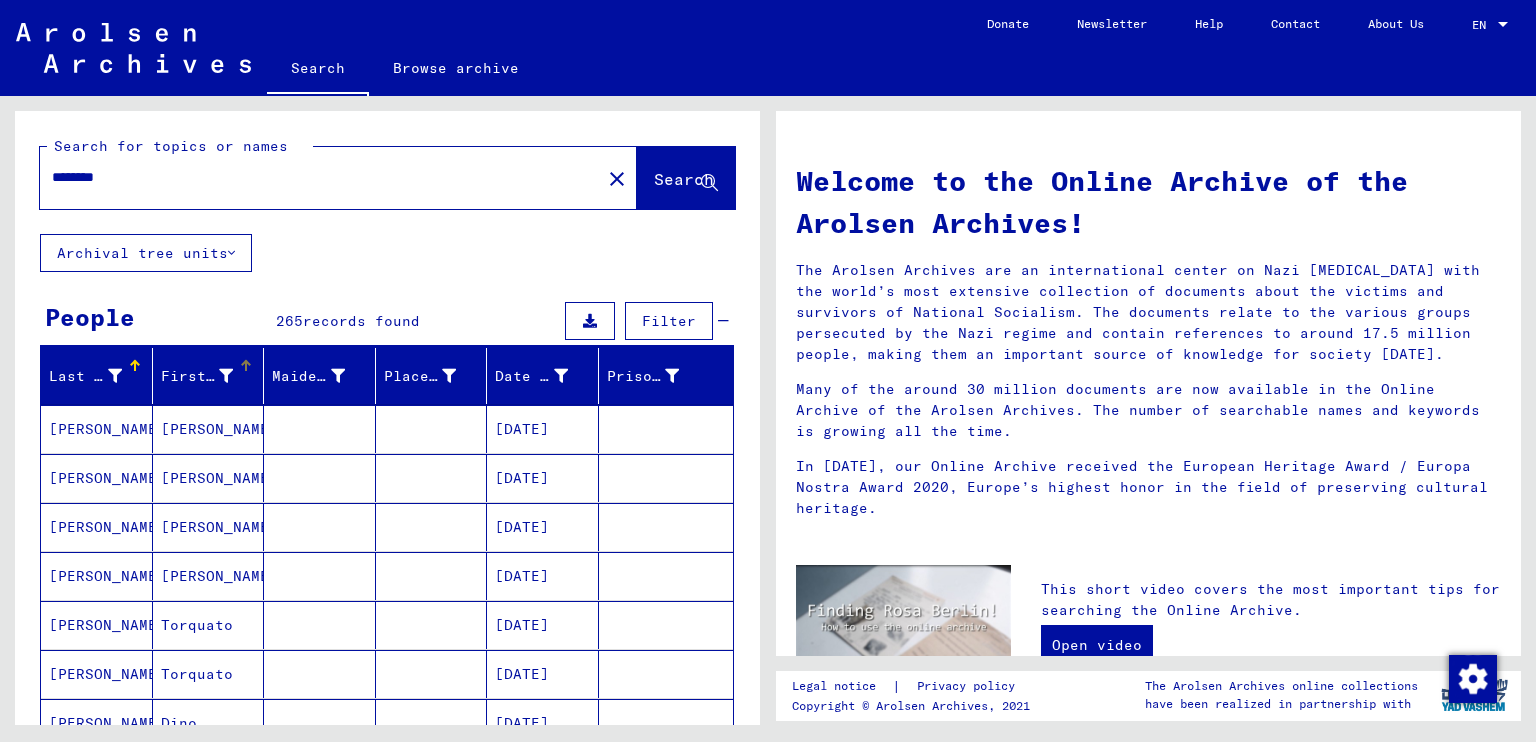 click at bounding box center (226, 376) 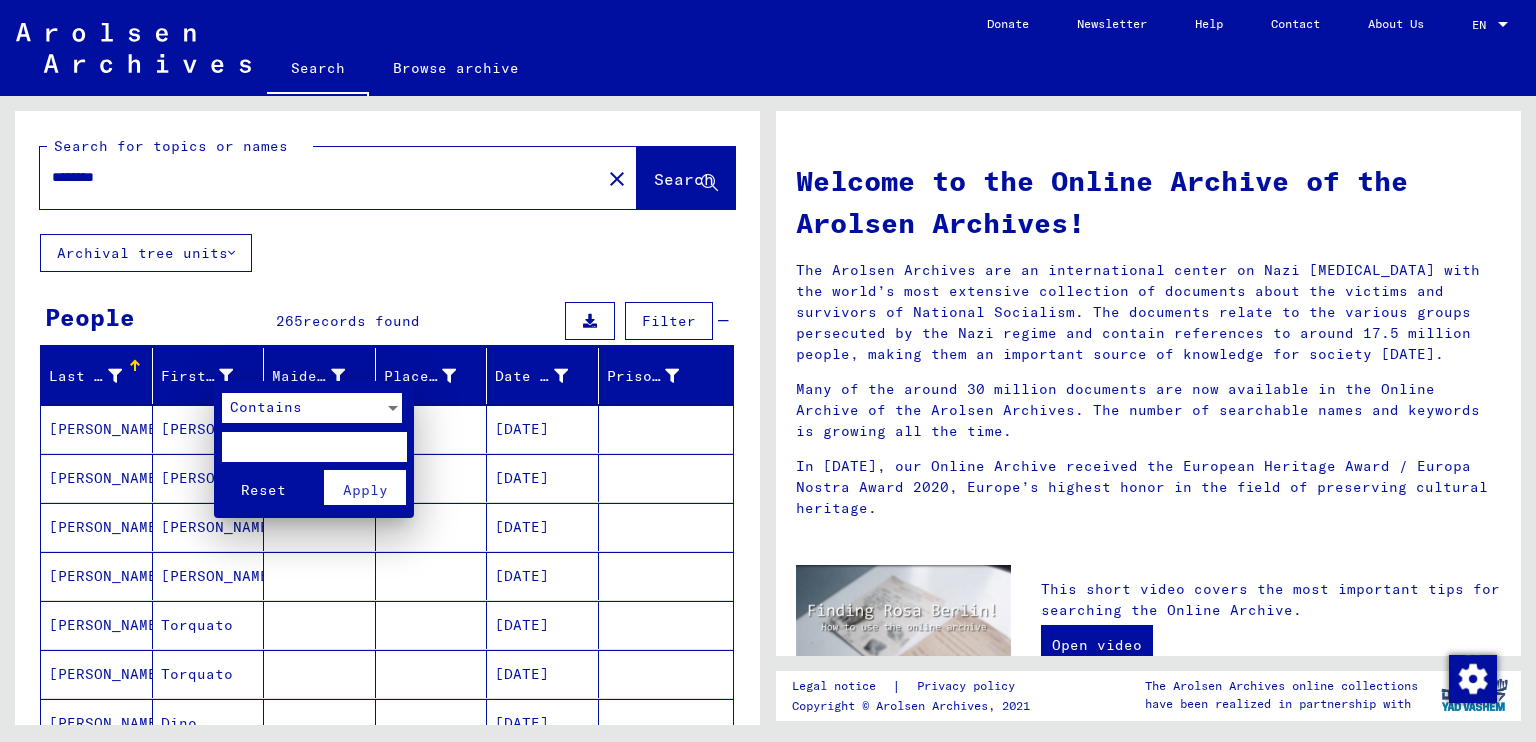 click at bounding box center (314, 447) 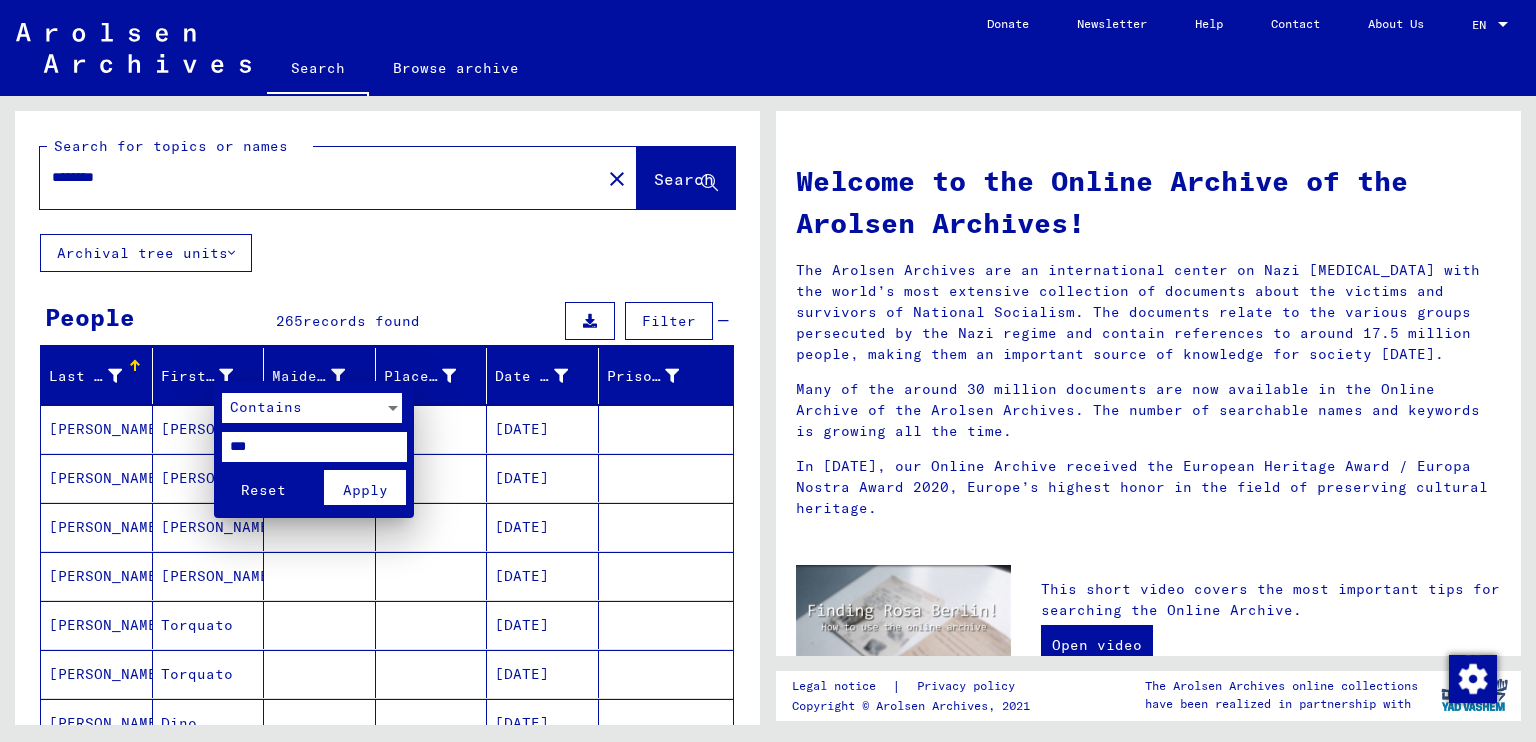 type on "***" 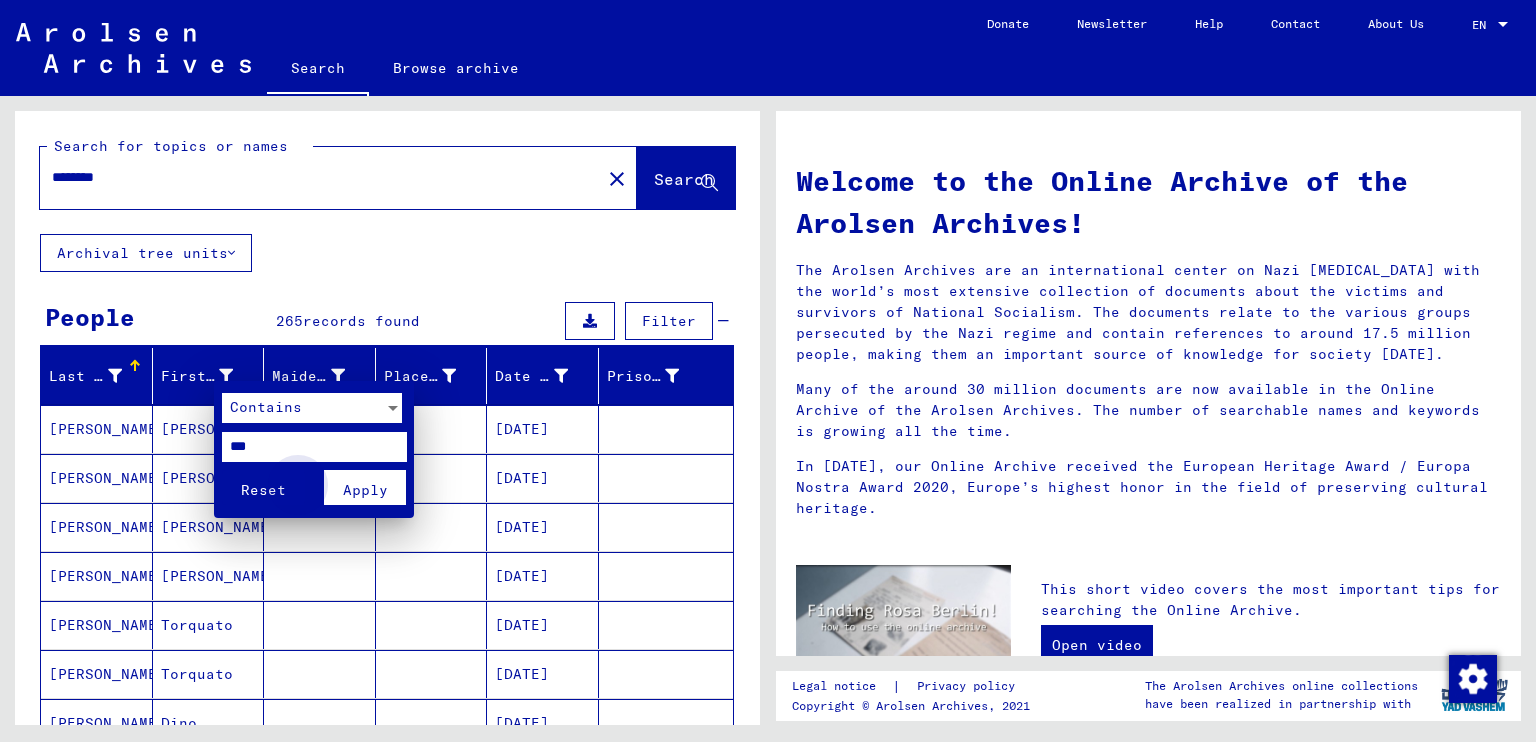 click on "Apply" at bounding box center [365, 490] 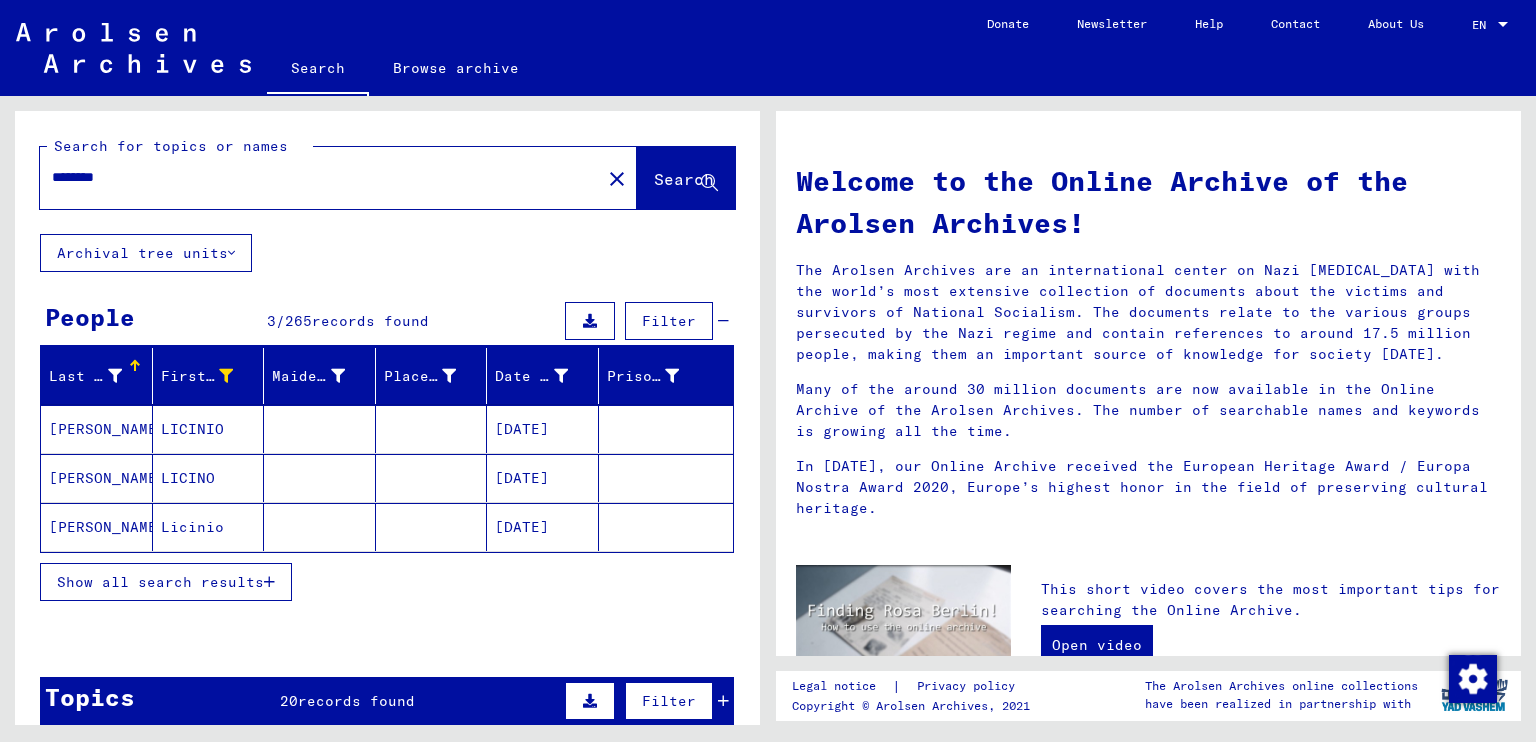 click at bounding box center (269, 582) 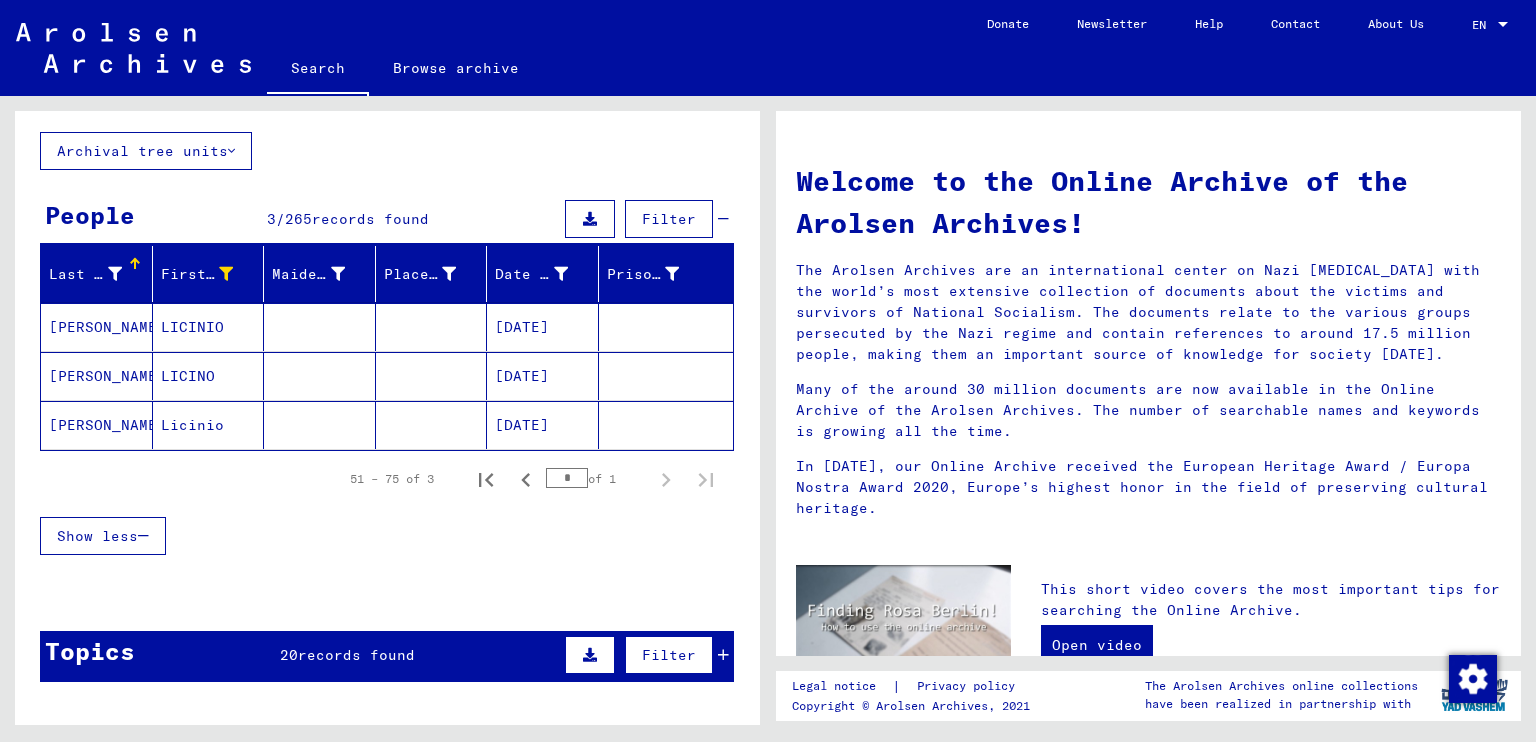 scroll, scrollTop: 74, scrollLeft: 0, axis: vertical 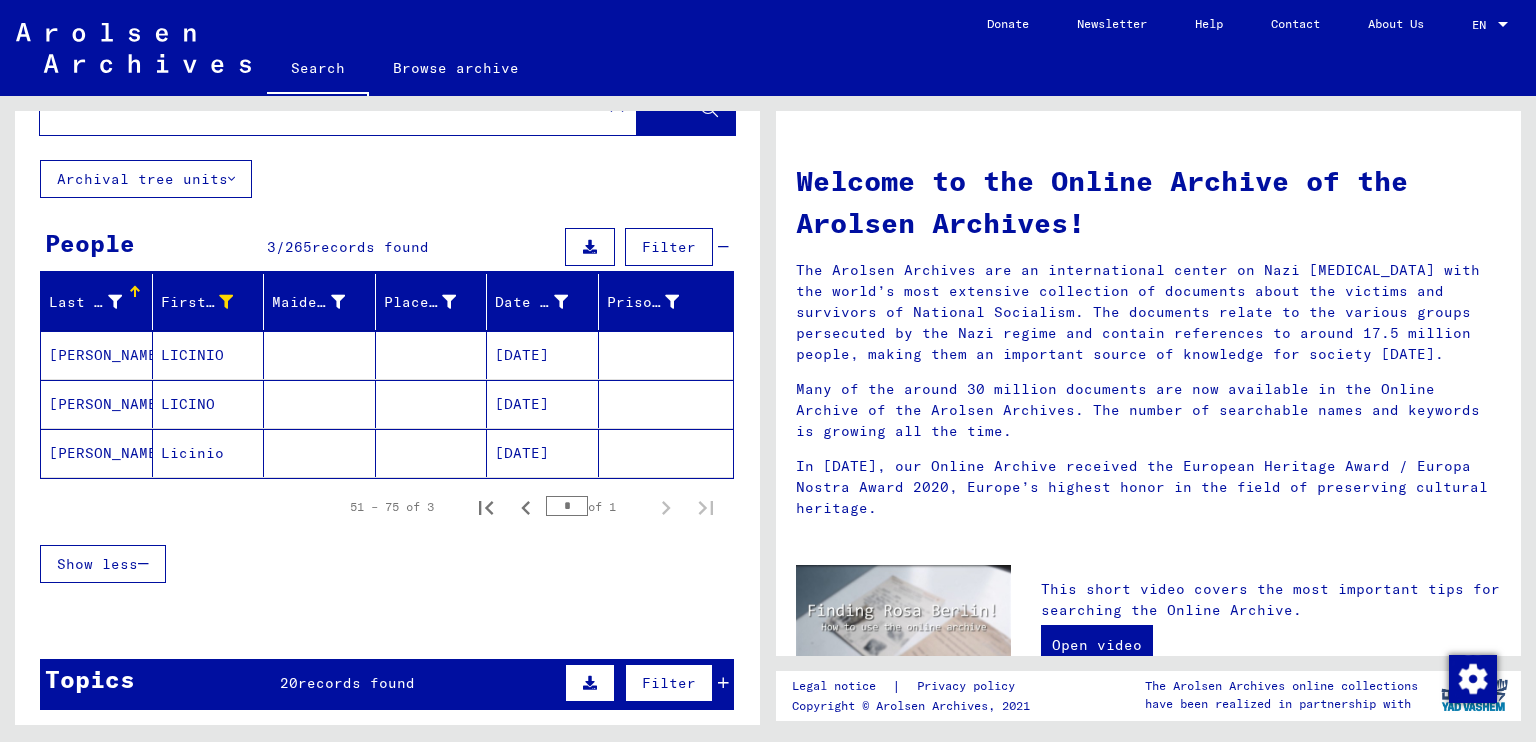 click on "LICINIO" at bounding box center (209, 404) 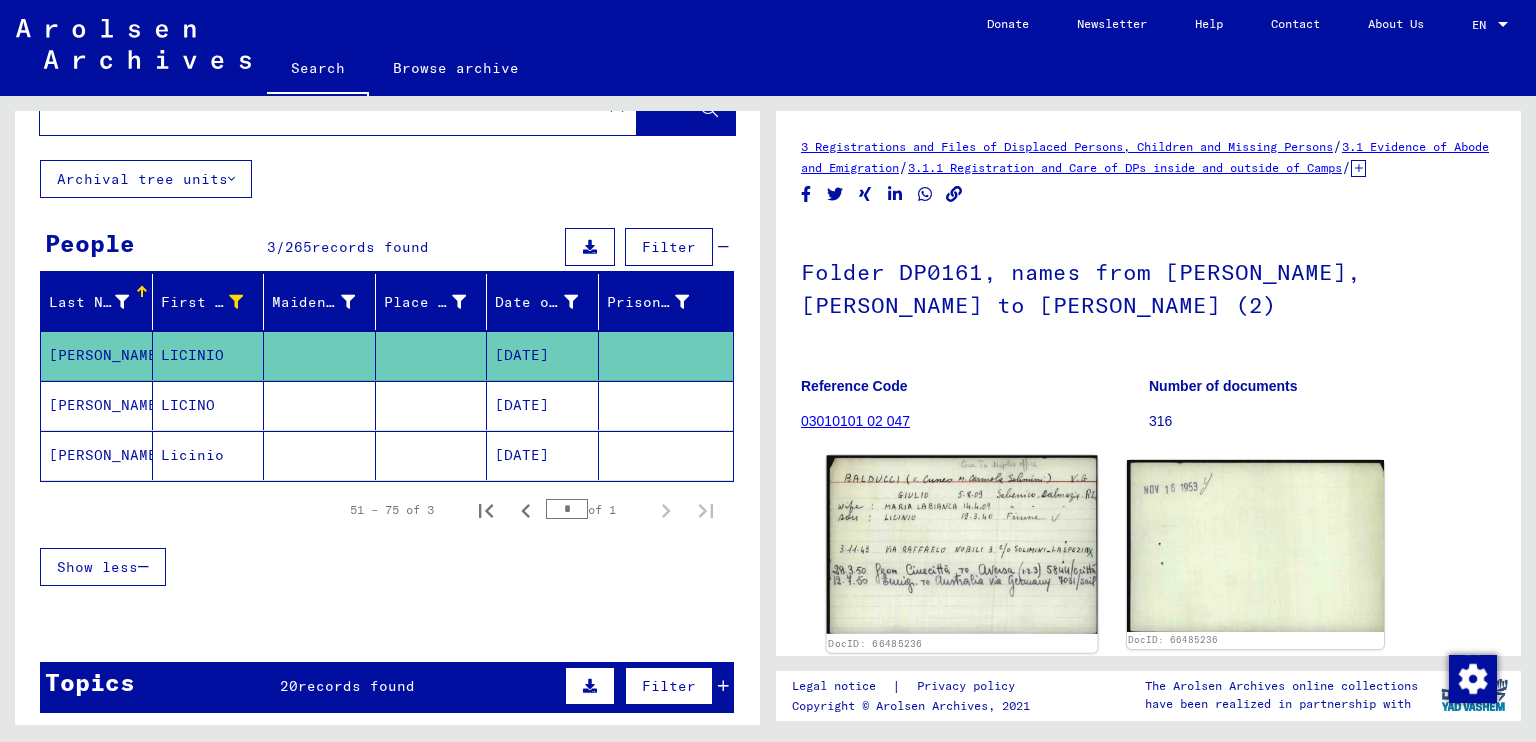 scroll, scrollTop: 0, scrollLeft: 0, axis: both 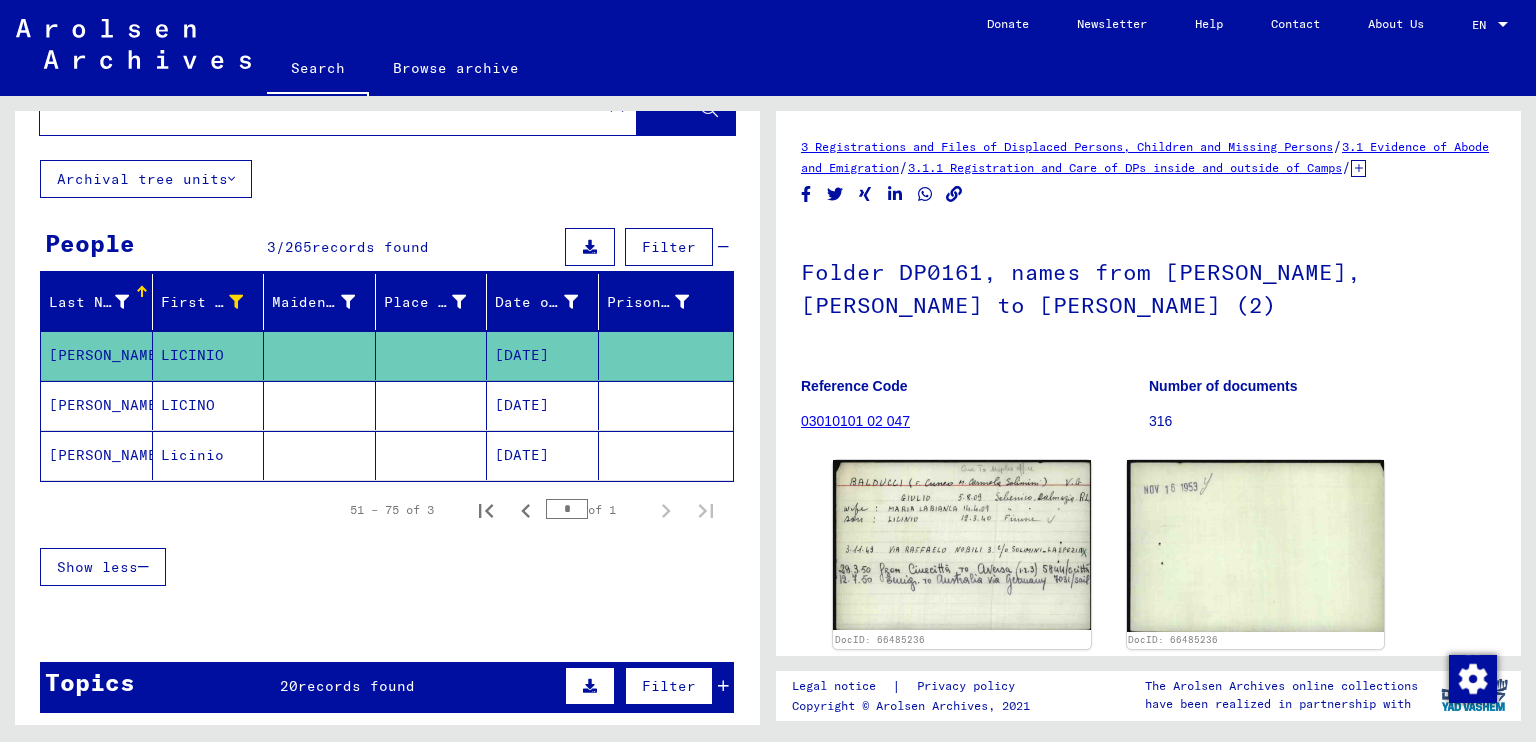 click on "LICINO" at bounding box center [209, 455] 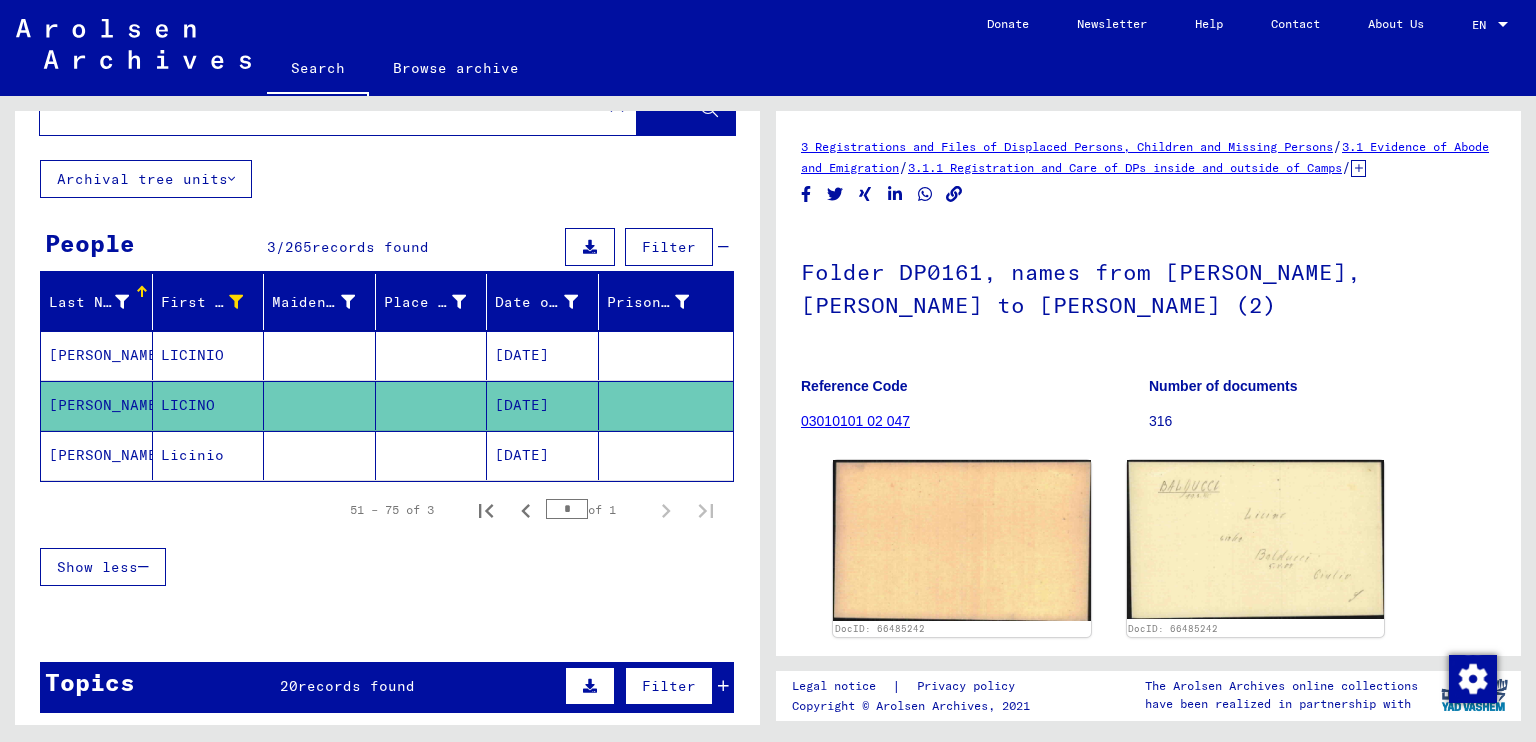scroll, scrollTop: 0, scrollLeft: 0, axis: both 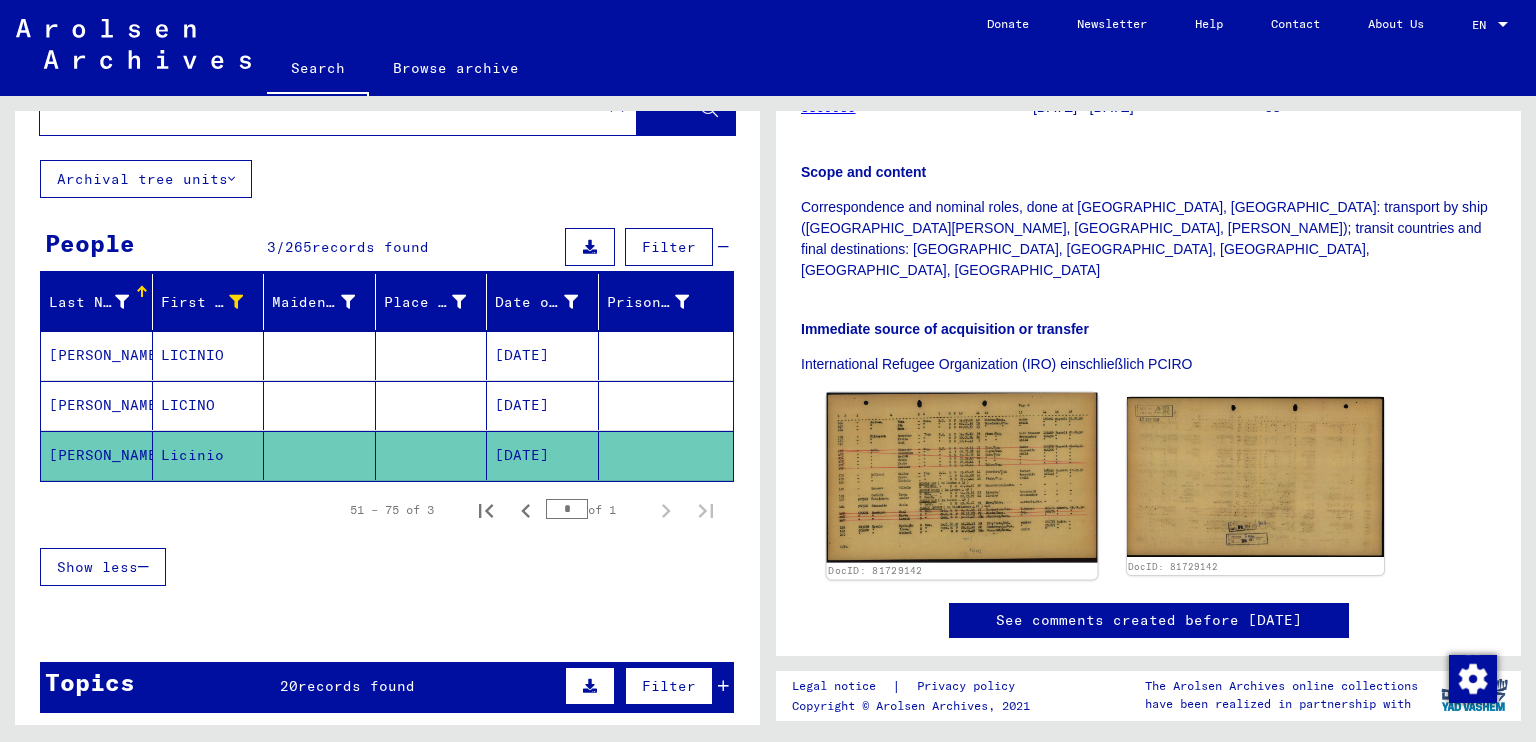 click 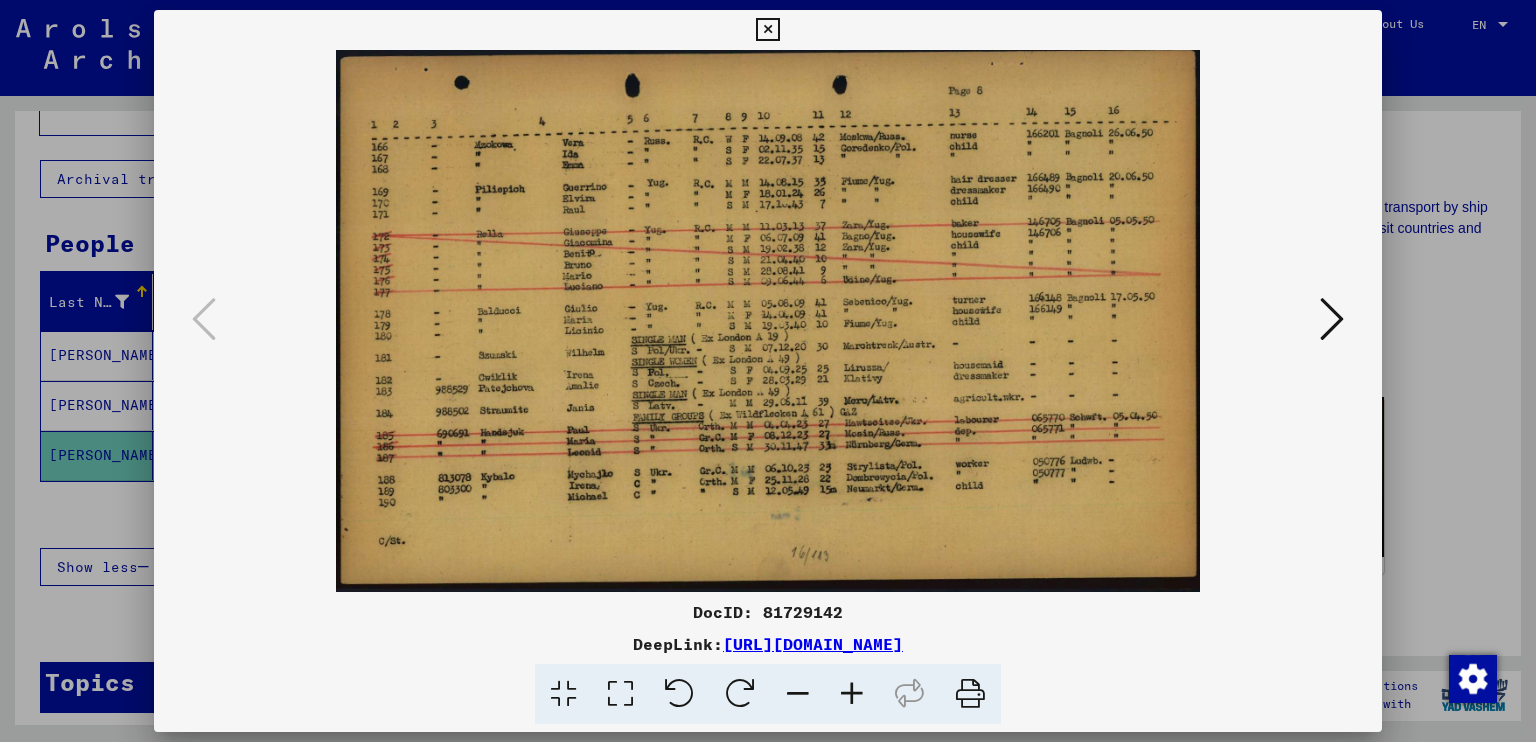 click on "[URL][DOMAIN_NAME]" at bounding box center (813, 644) 